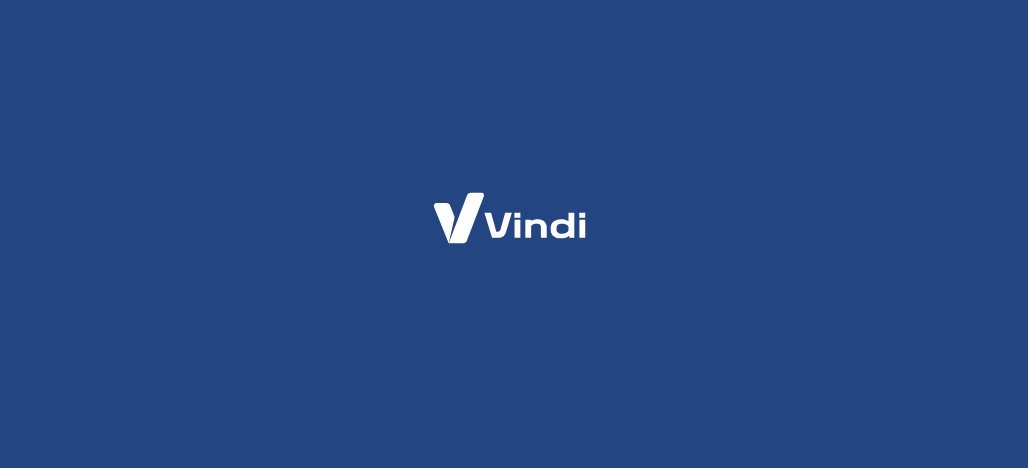 scroll, scrollTop: 0, scrollLeft: 0, axis: both 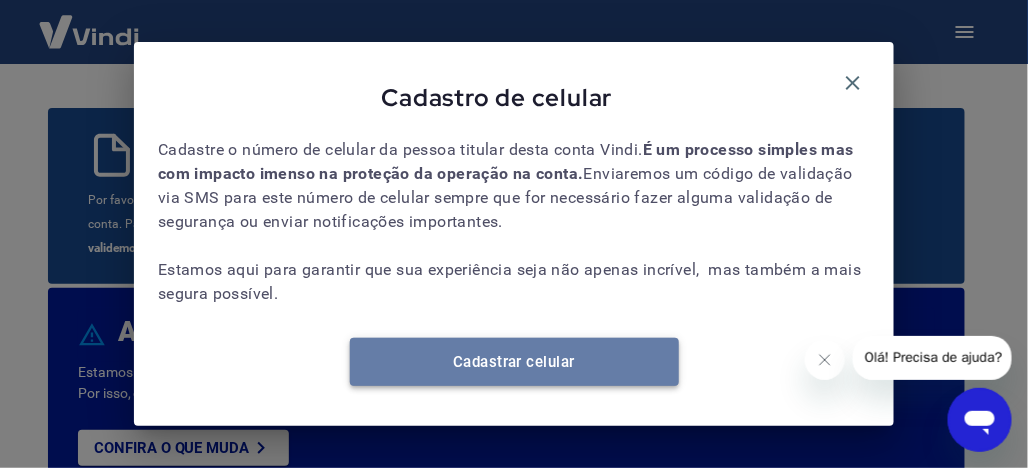 click on "Cadastrar celular" at bounding box center [514, 362] 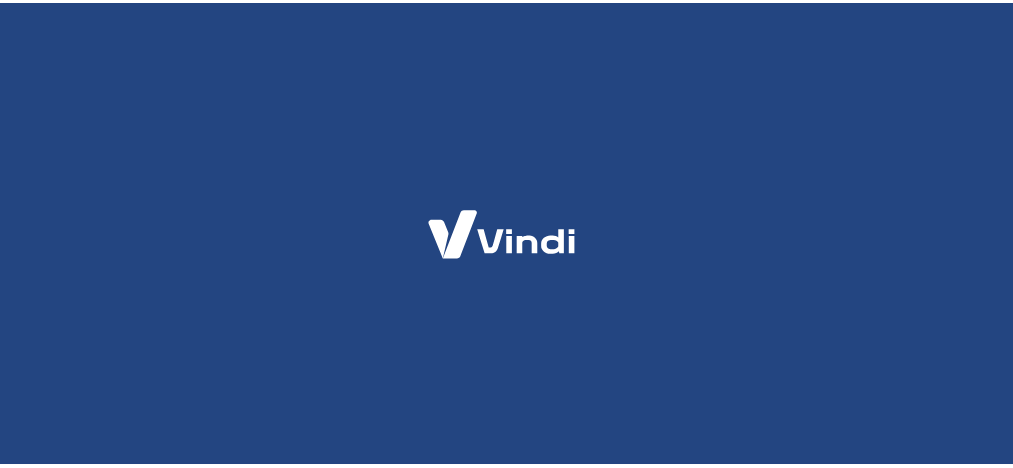 scroll, scrollTop: 0, scrollLeft: 0, axis: both 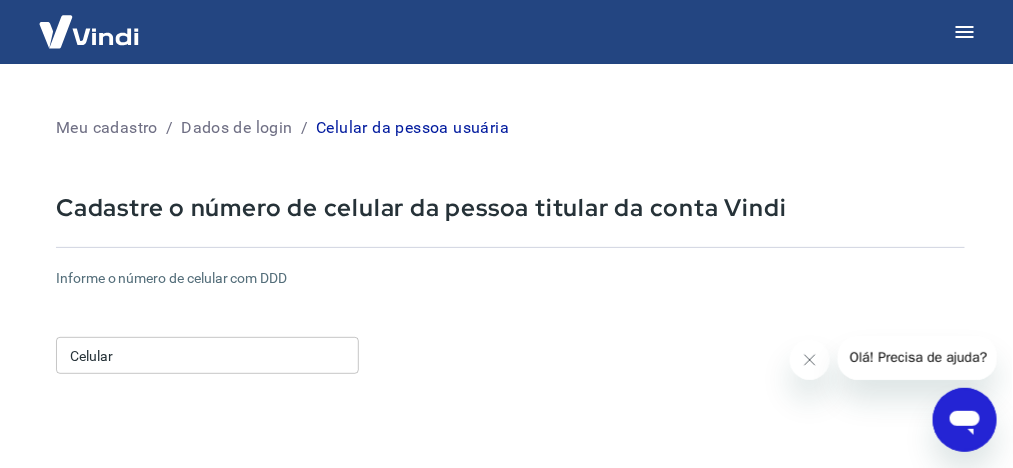 click on "Celular" at bounding box center [207, 355] 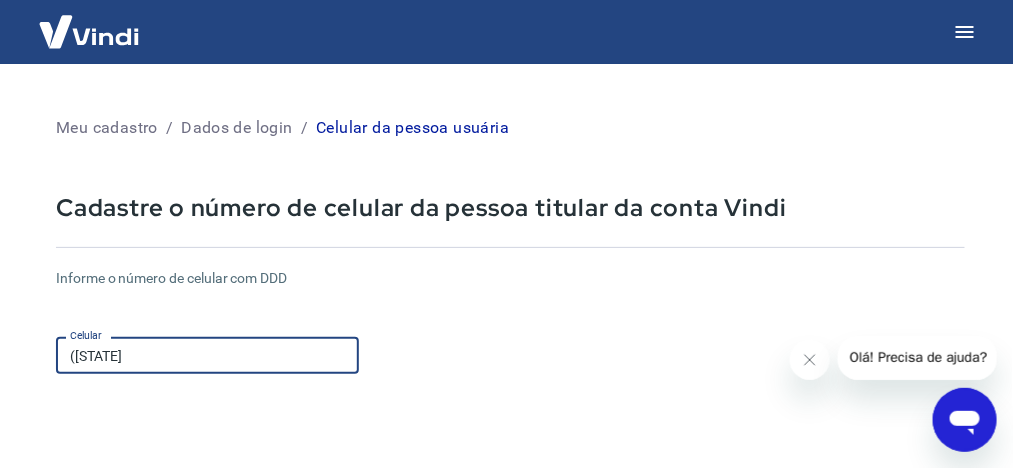 type on "(8" 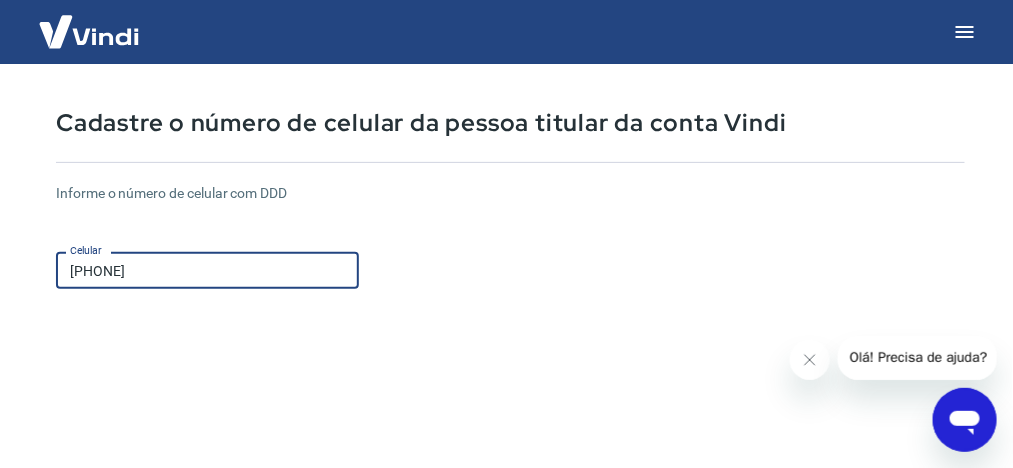 scroll, scrollTop: 477, scrollLeft: 0, axis: vertical 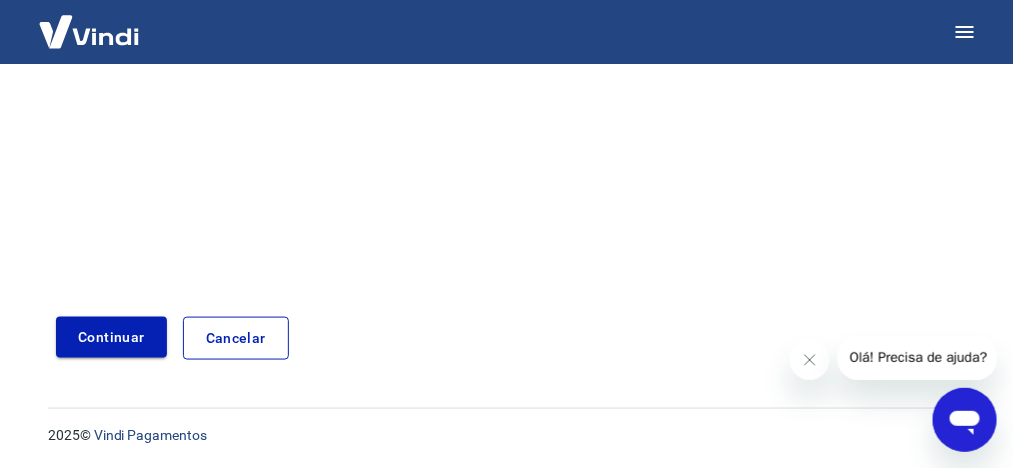 type on "[PHONE]" 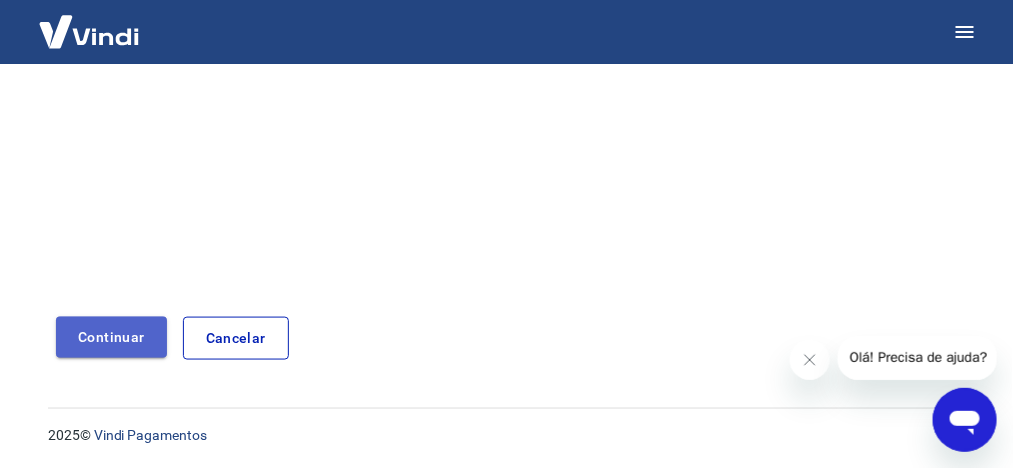 click on "Continuar" at bounding box center [111, 337] 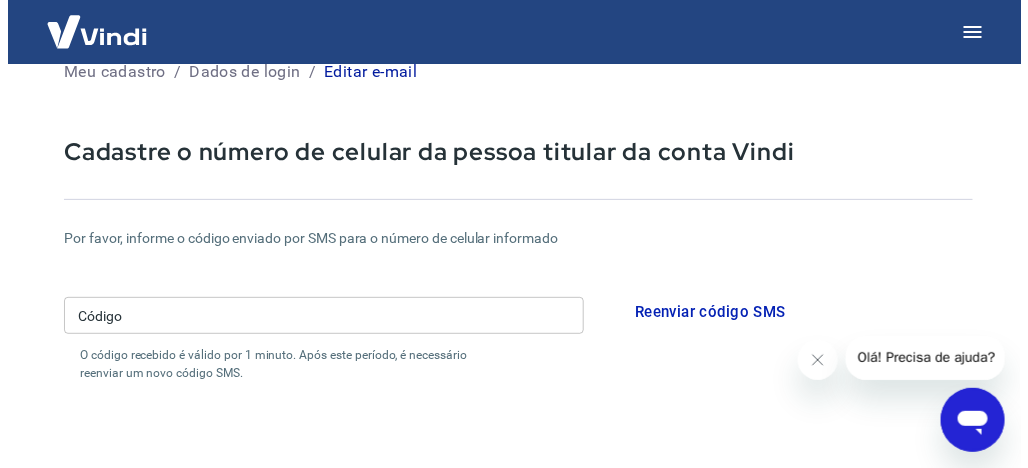 scroll, scrollTop: 100, scrollLeft: 0, axis: vertical 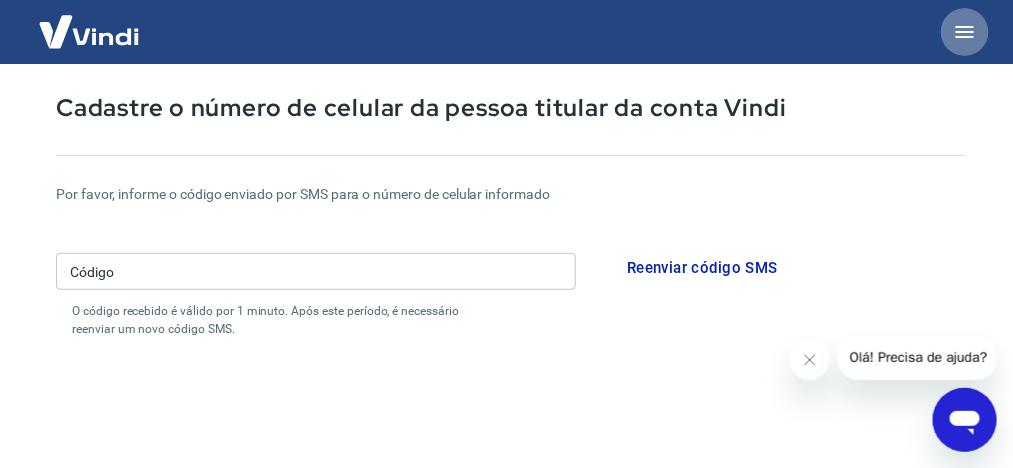 click 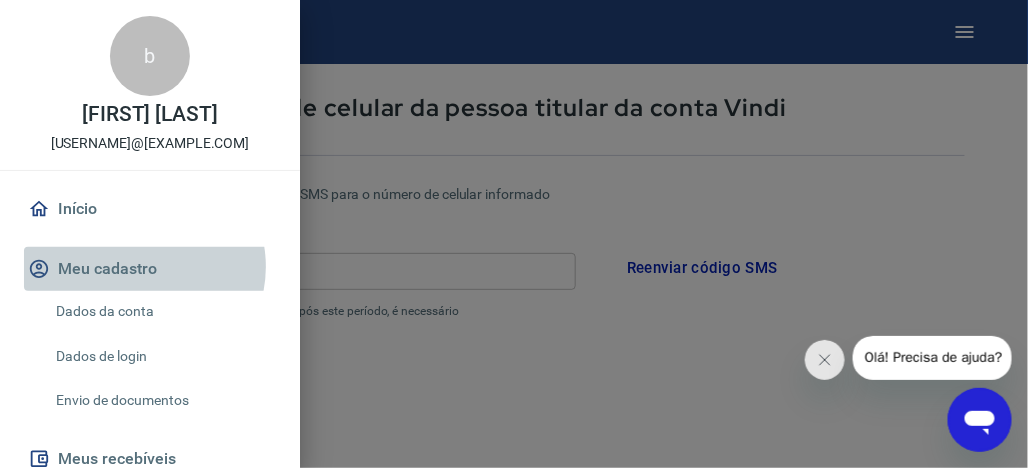 click on "Meu cadastro" at bounding box center (150, 269) 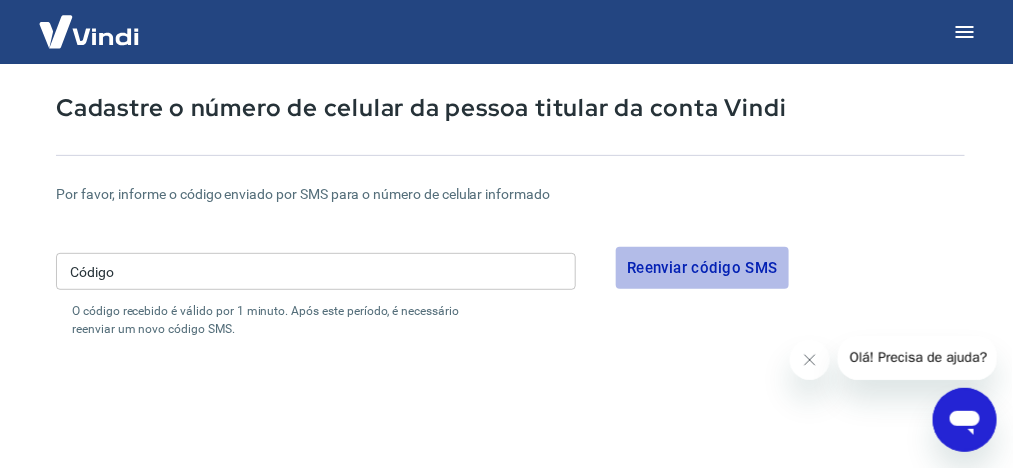 click on "Reenviar código SMS" at bounding box center [702, 268] 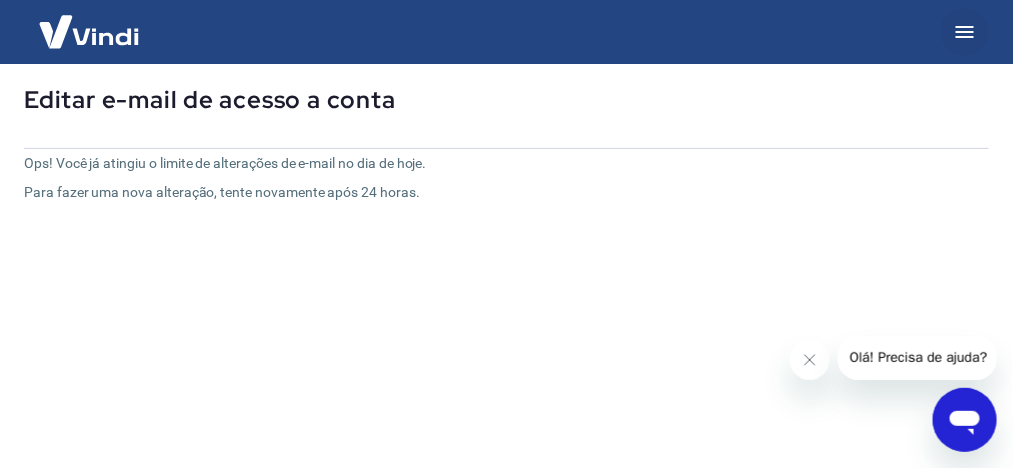 click at bounding box center (965, 32) 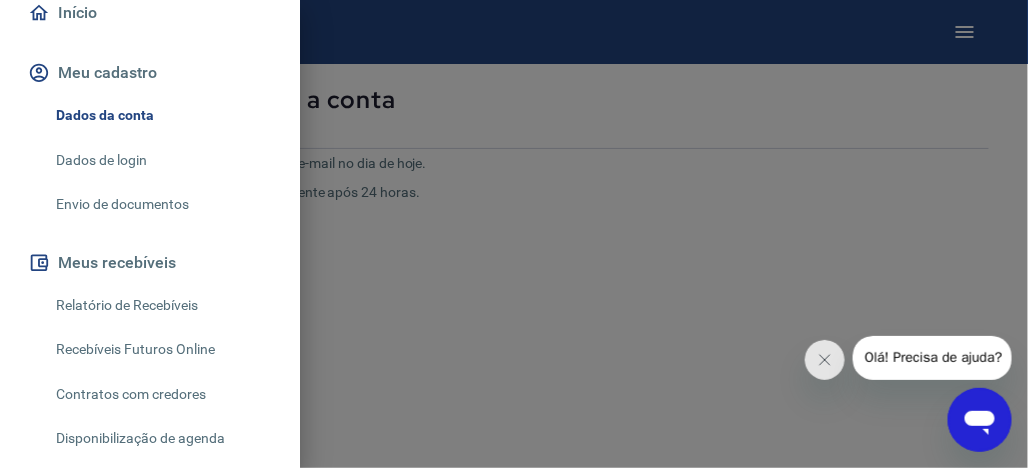 scroll, scrollTop: 200, scrollLeft: 0, axis: vertical 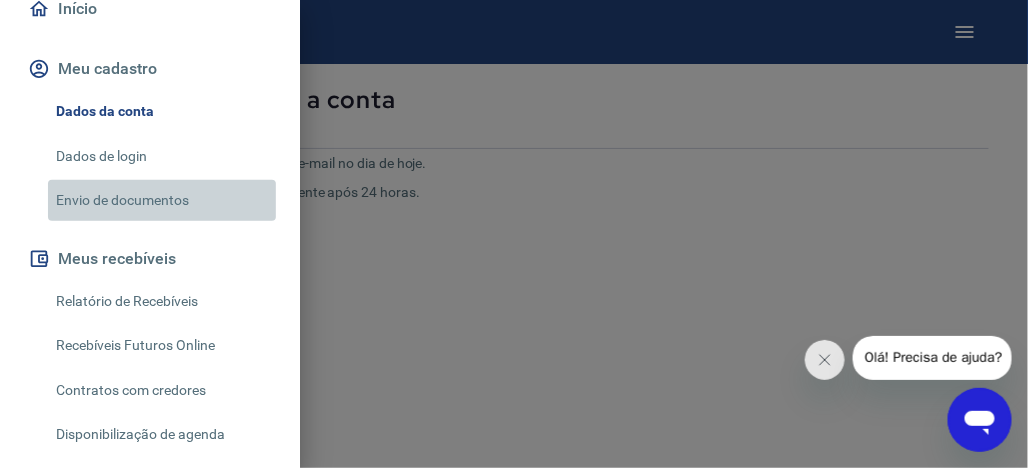 click on "Envio de documentos" at bounding box center [162, 200] 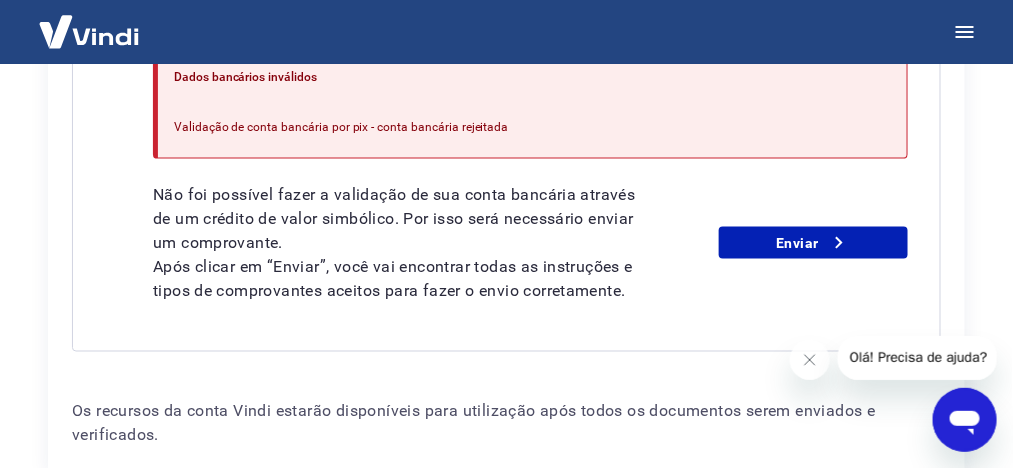 scroll, scrollTop: 618, scrollLeft: 0, axis: vertical 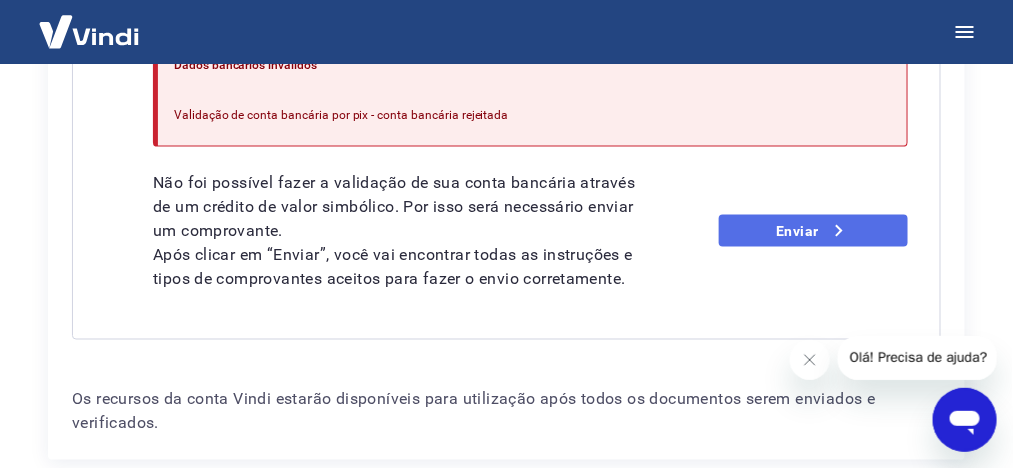 click on "Enviar" at bounding box center [813, 231] 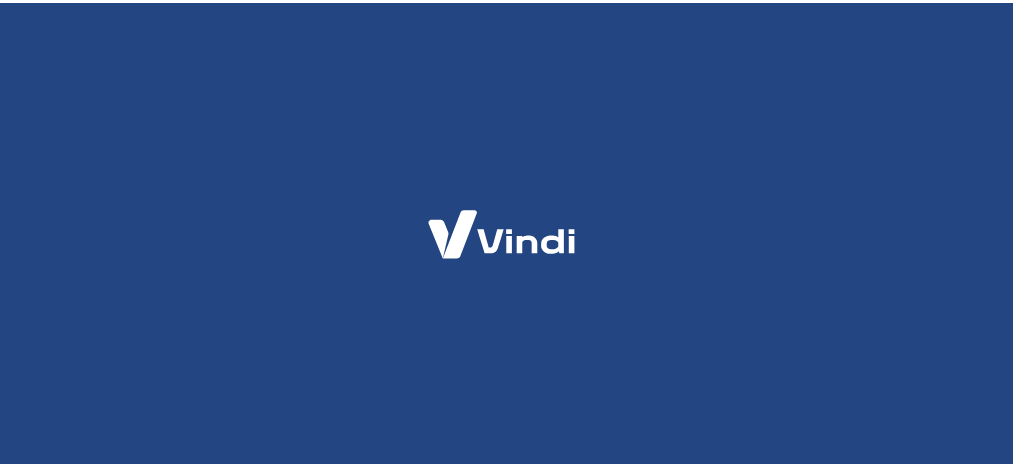 scroll, scrollTop: 0, scrollLeft: 0, axis: both 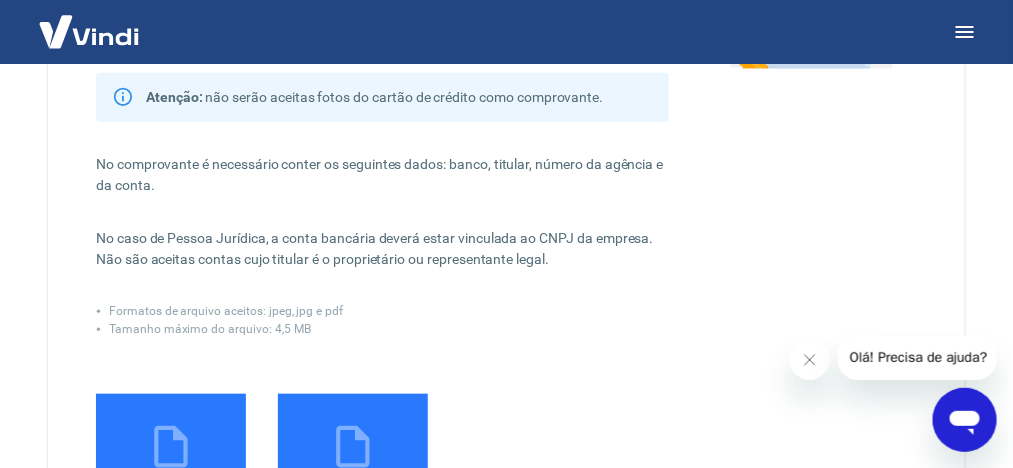 click on "Adicionar comprovante" at bounding box center (171, 469) 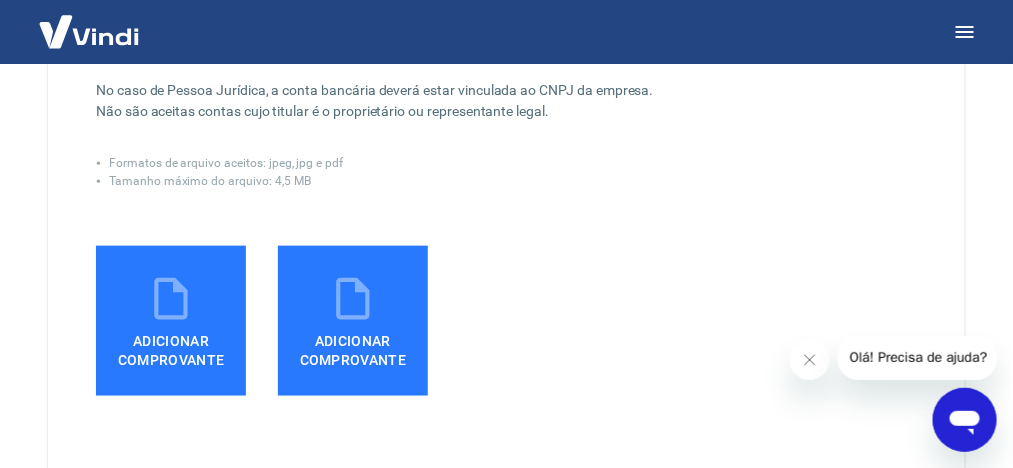 scroll, scrollTop: 499, scrollLeft: 0, axis: vertical 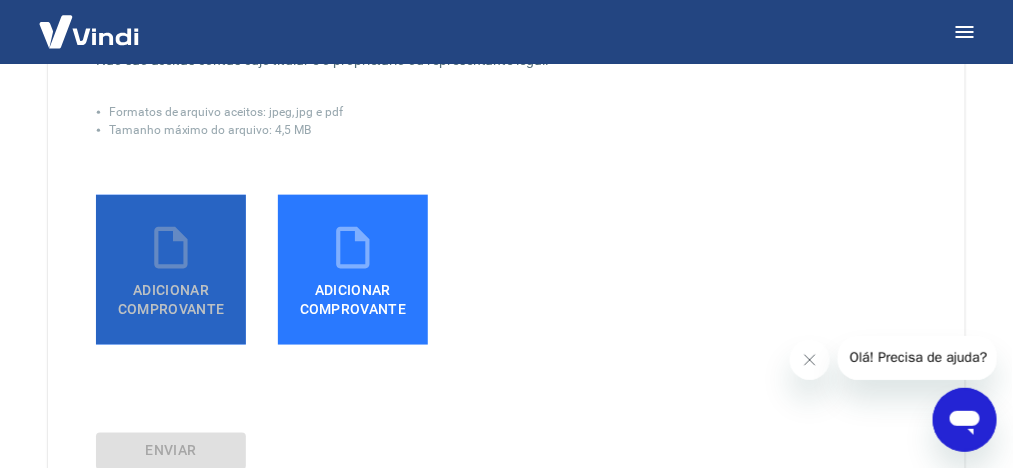 click 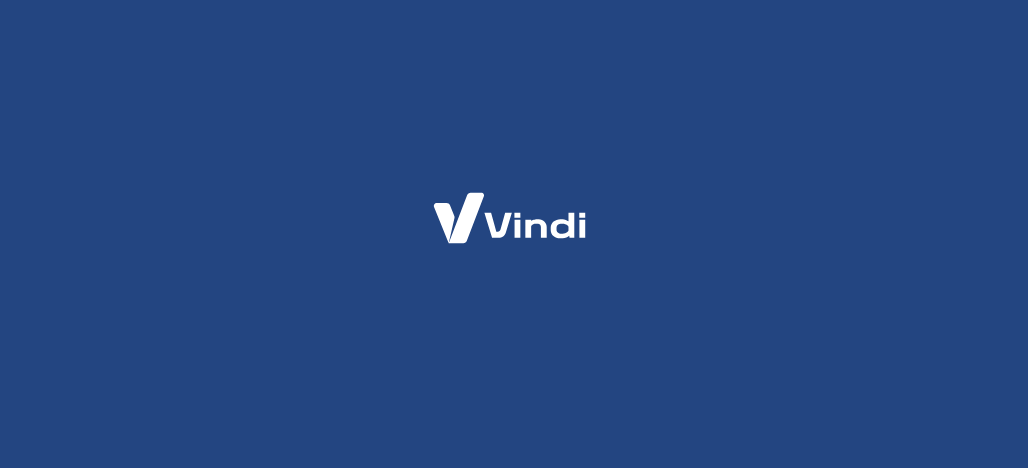 scroll, scrollTop: 0, scrollLeft: 0, axis: both 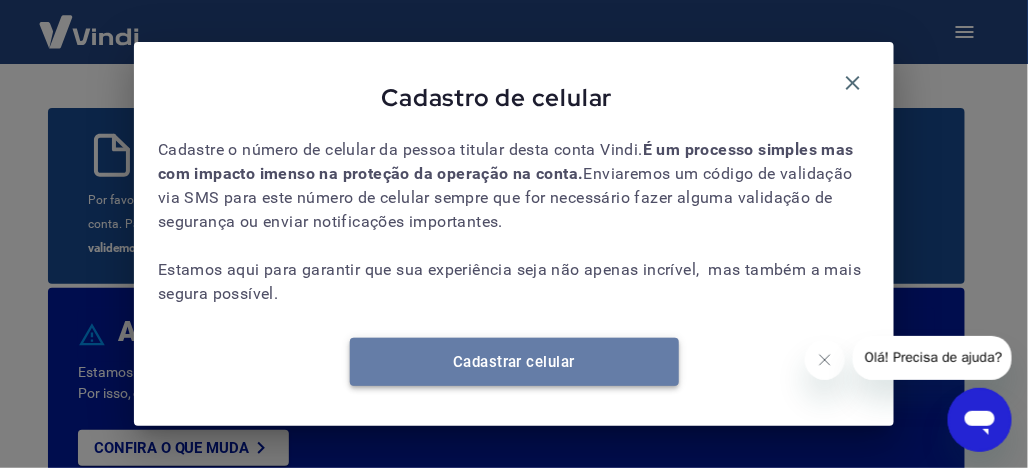 click on "Cadastrar celular" at bounding box center (514, 362) 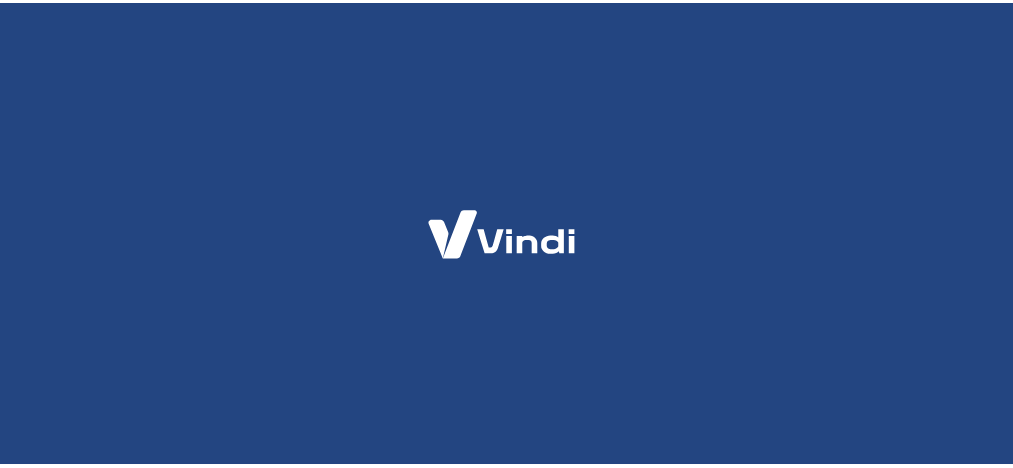 scroll, scrollTop: 0, scrollLeft: 0, axis: both 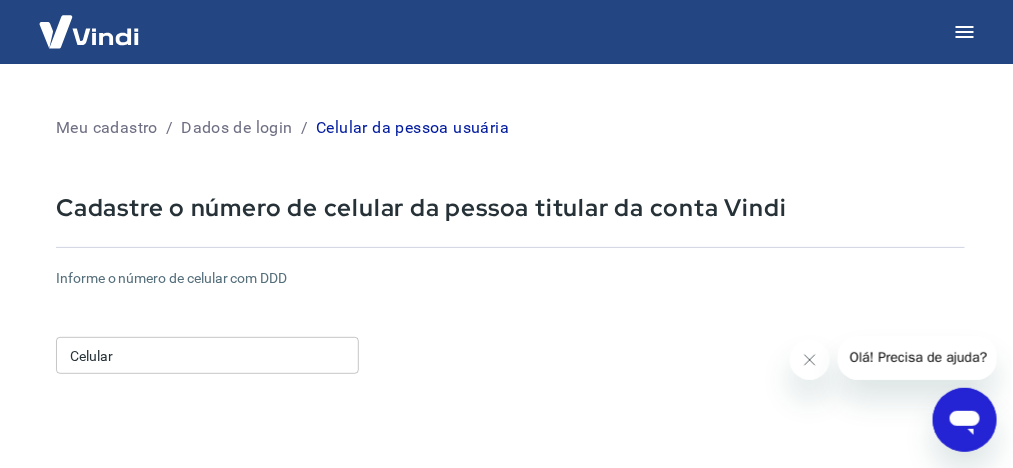 click on "Informe o número de celular com DDD" at bounding box center [510, 278] 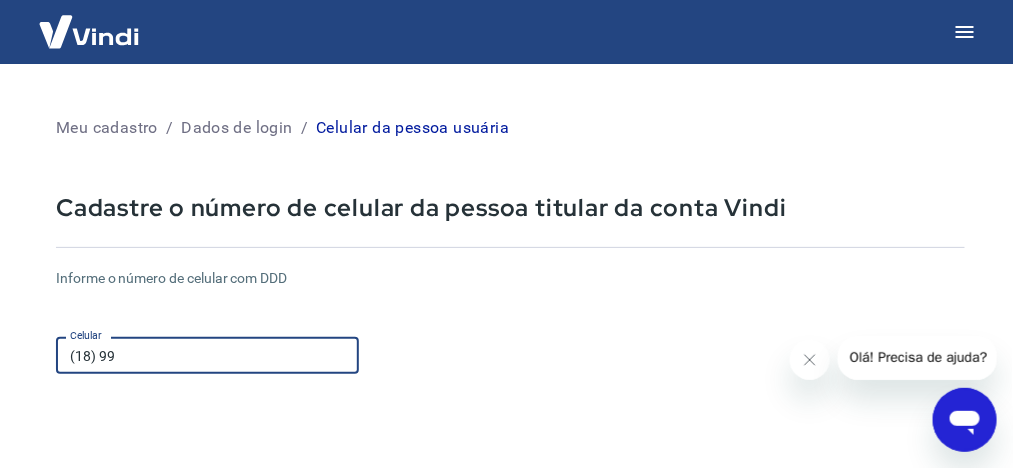 type on "[PHONE]" 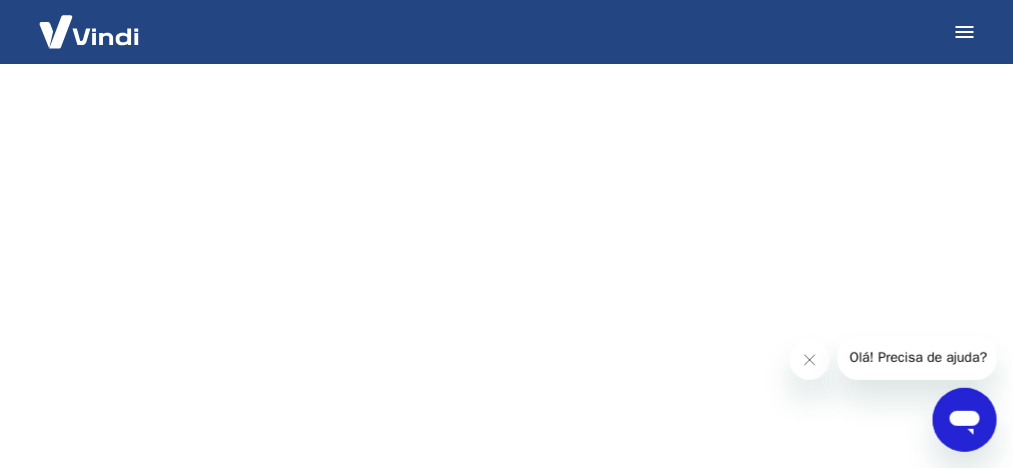 scroll, scrollTop: 400, scrollLeft: 0, axis: vertical 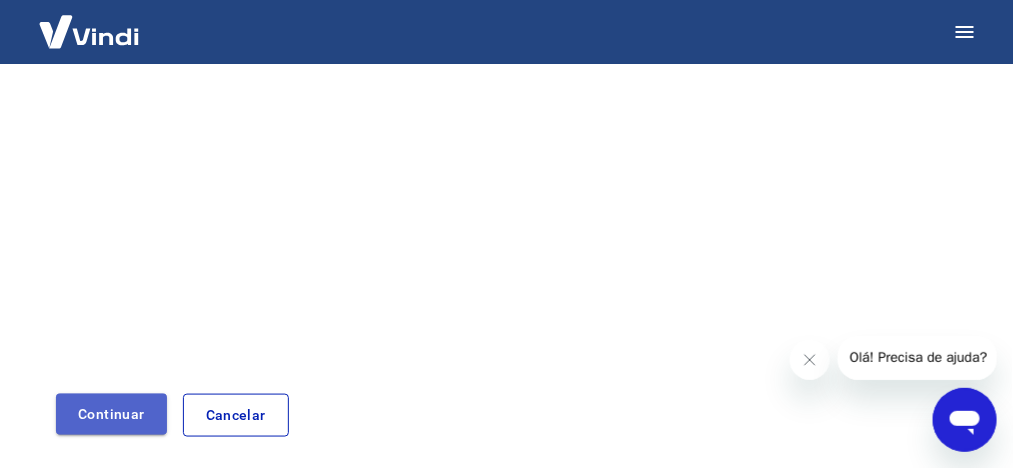 click on "Continuar" at bounding box center (111, 414) 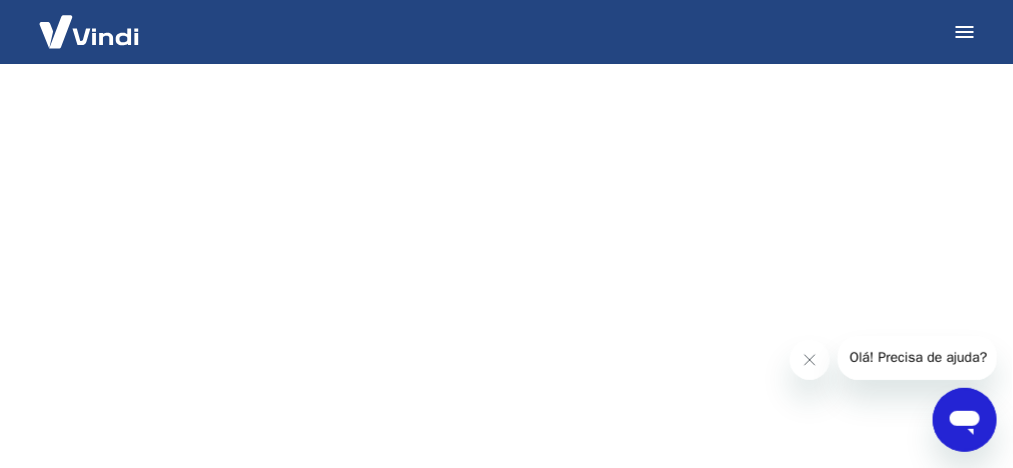 click on "Olá! Precisa de ajuda?" at bounding box center [918, 356] 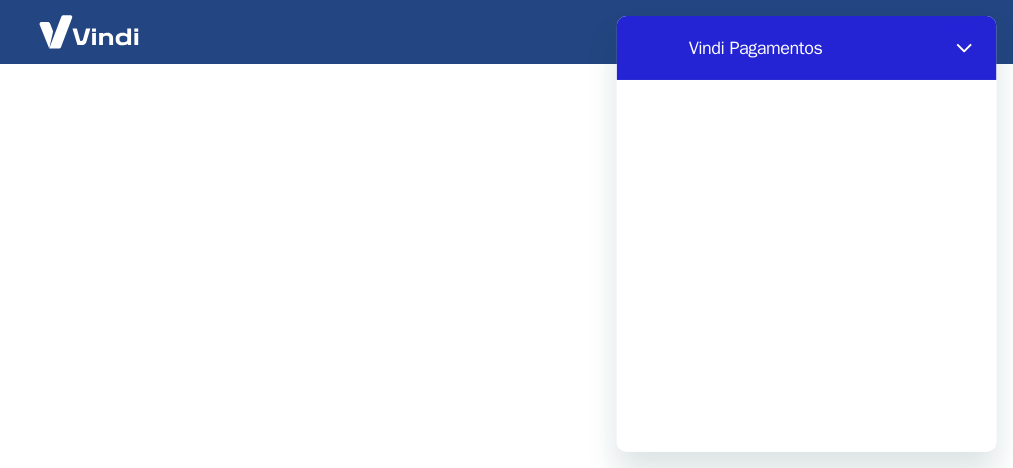 scroll, scrollTop: 0, scrollLeft: 0, axis: both 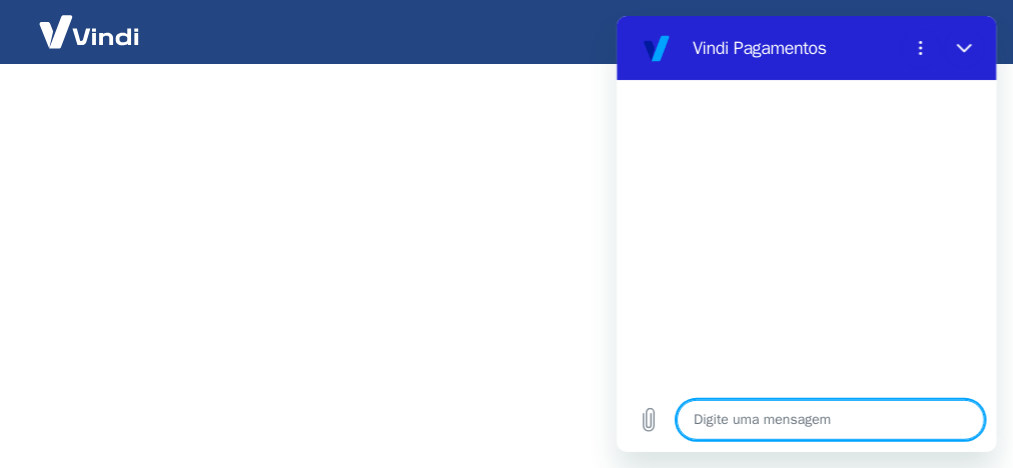 type on "n" 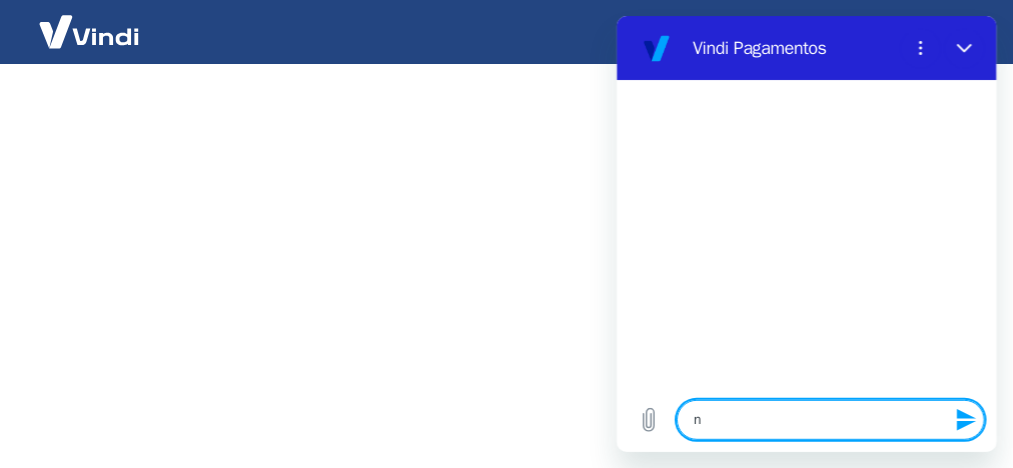 type on "no" 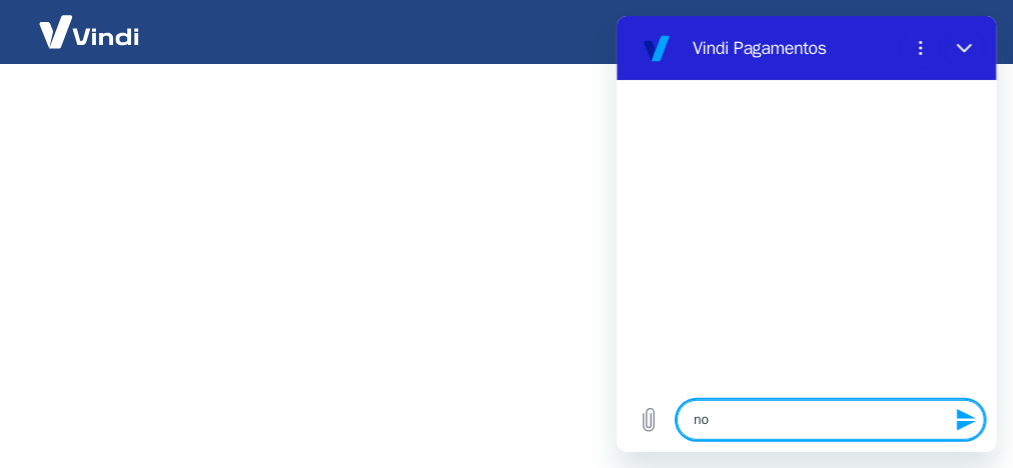 type on "no" 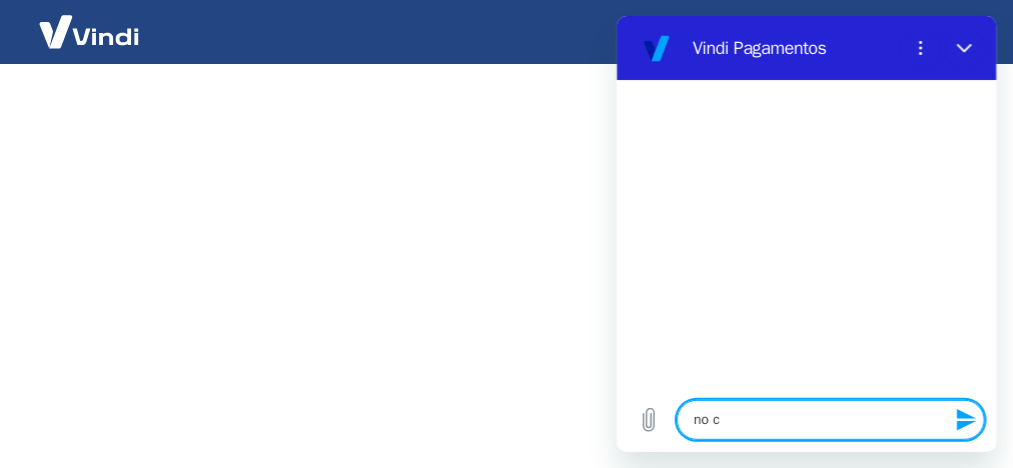 type on "no co" 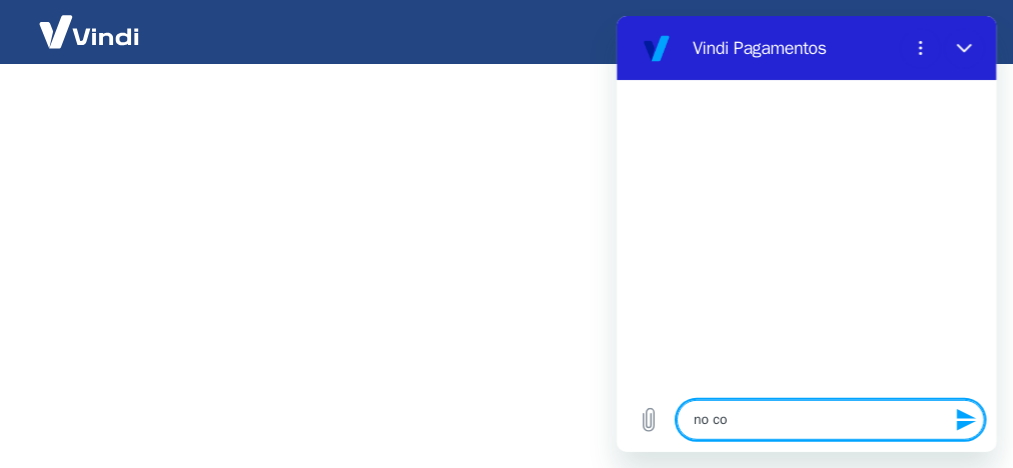 type on "x" 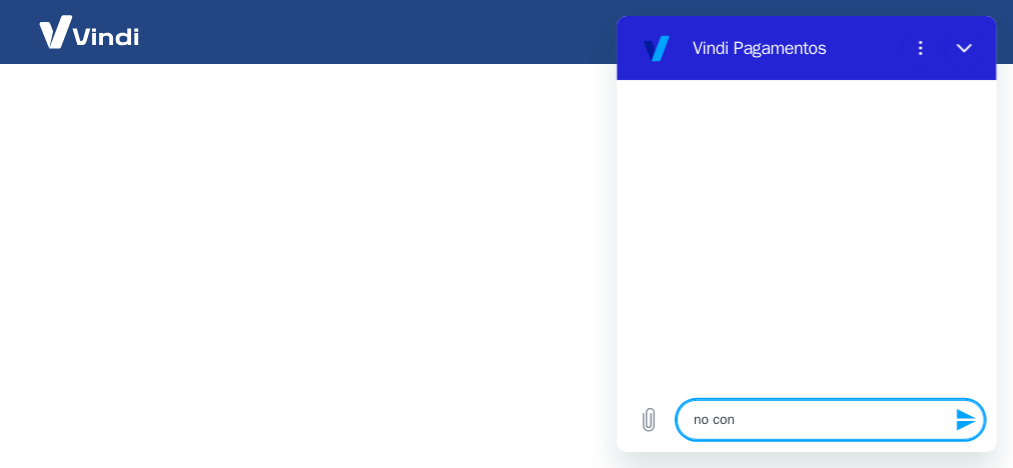 type on "no cons" 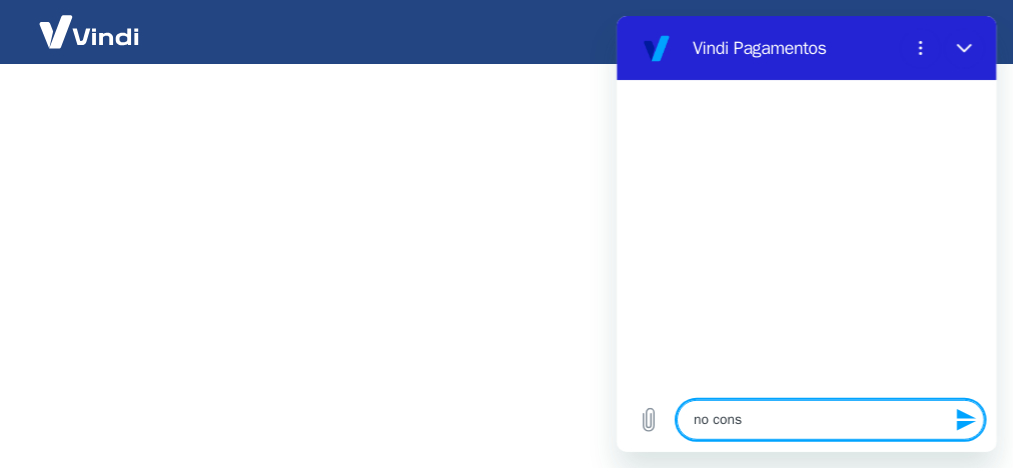 type on "no consi" 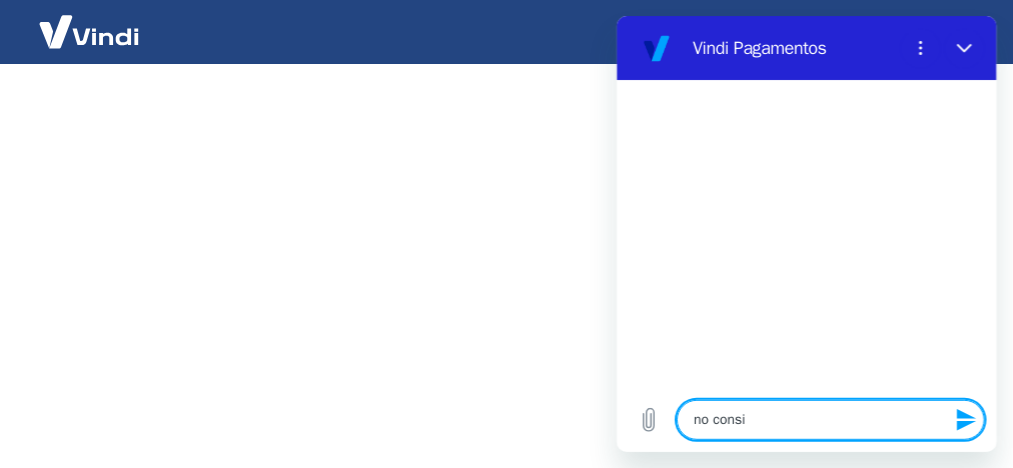 type on "no consig" 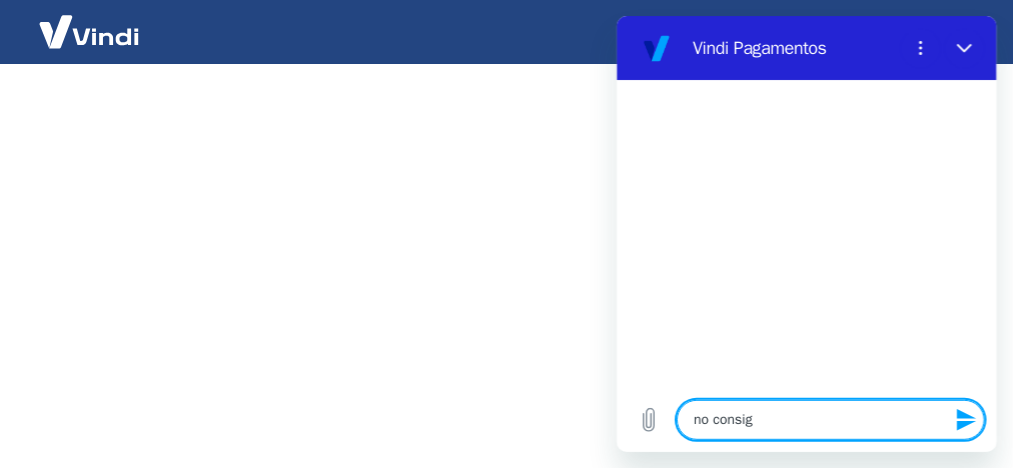 type on "x" 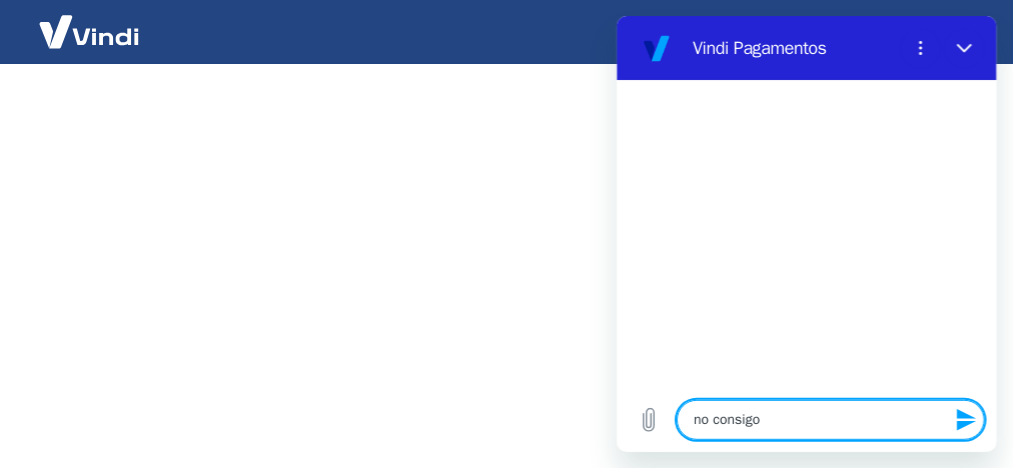 type on "x" 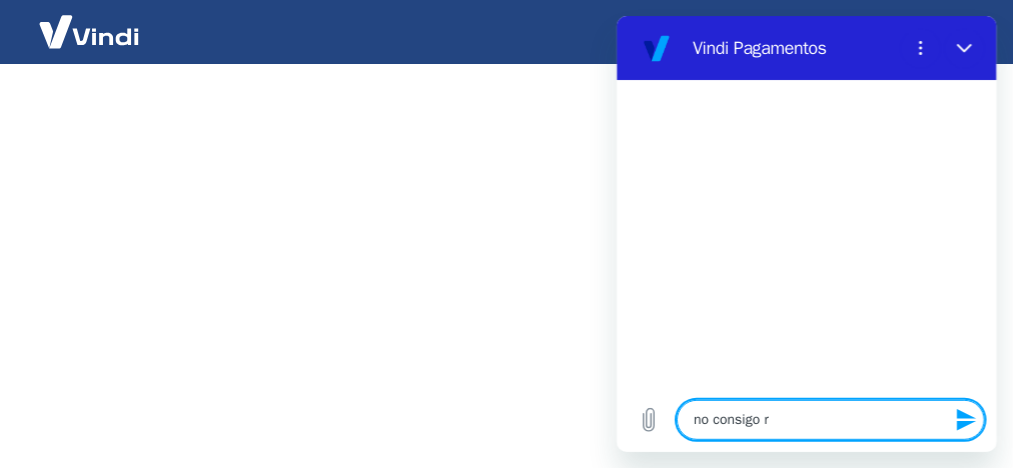 type on "no consigo re" 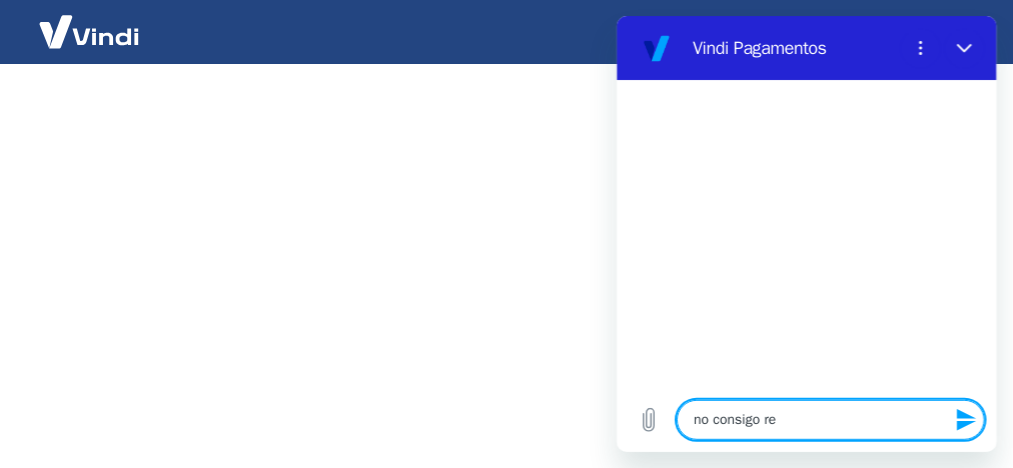 type on "no consigo rec" 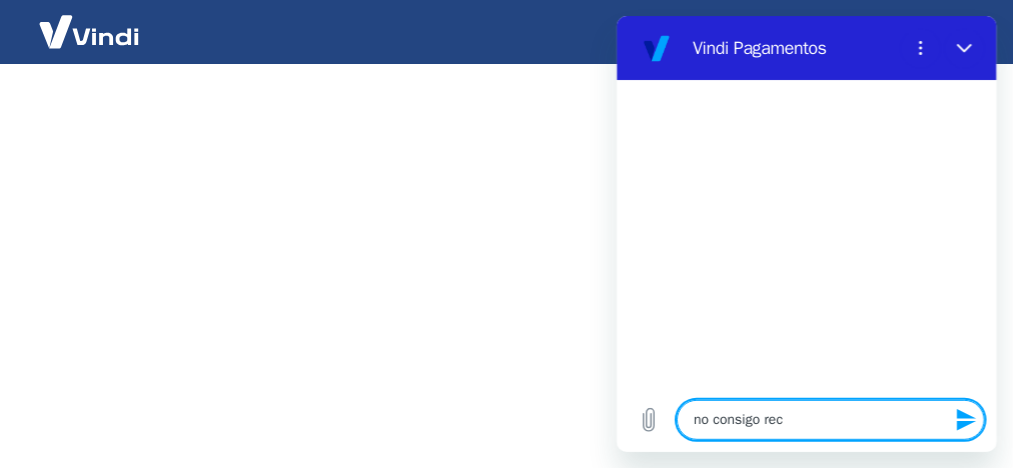 type on "x" 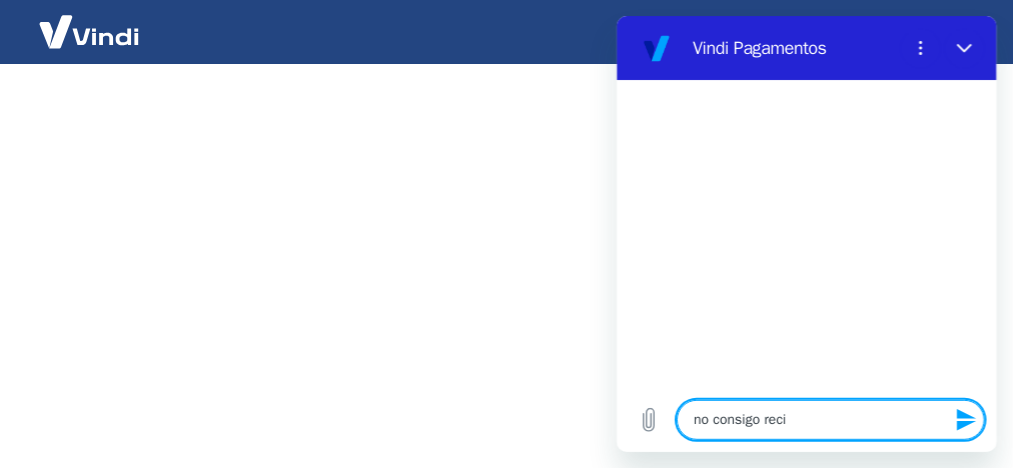 type on "x" 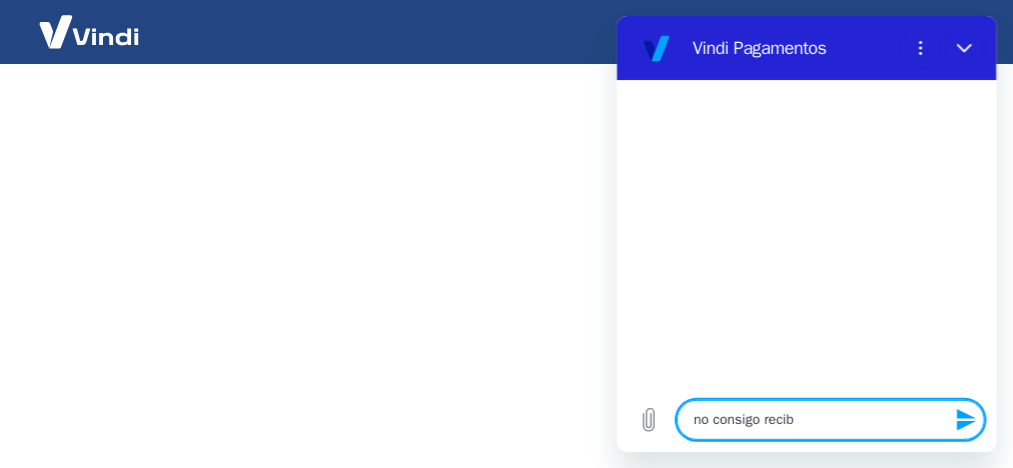 type on "no consigo recibi" 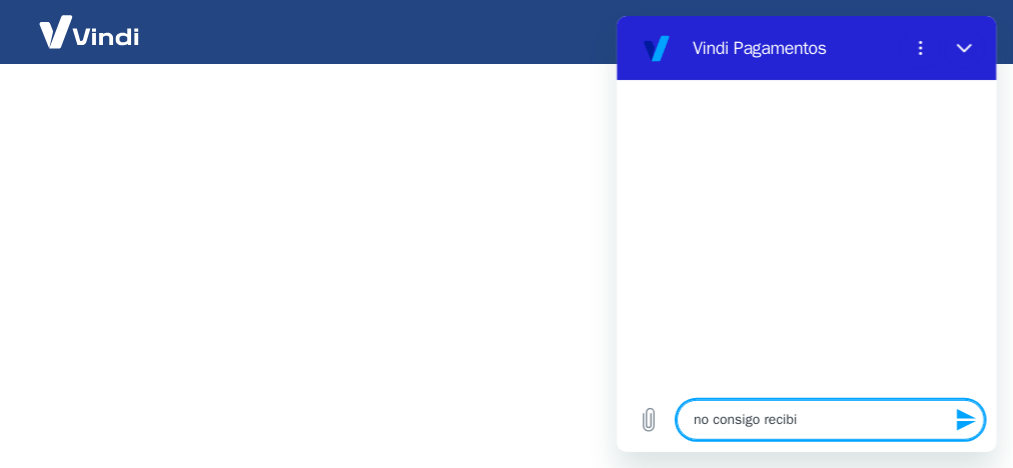 type on "no consigo recibir" 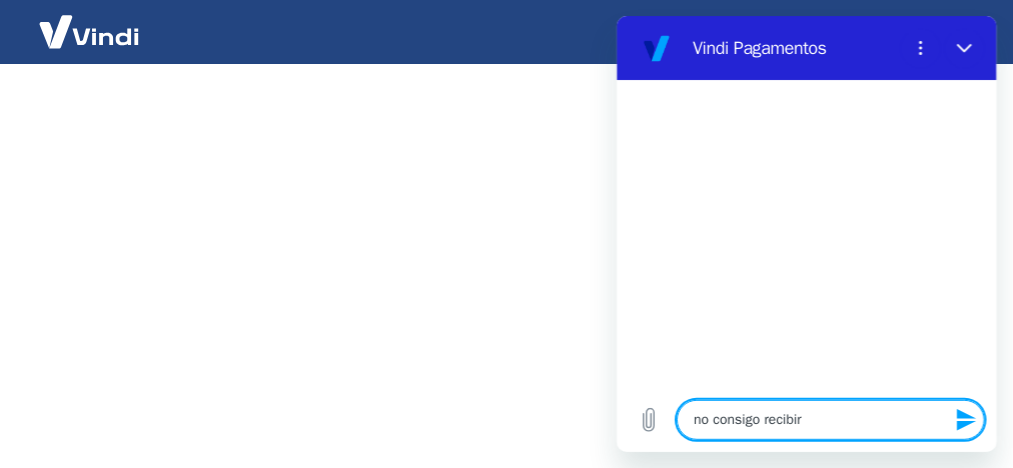 type on "no consigo recibir" 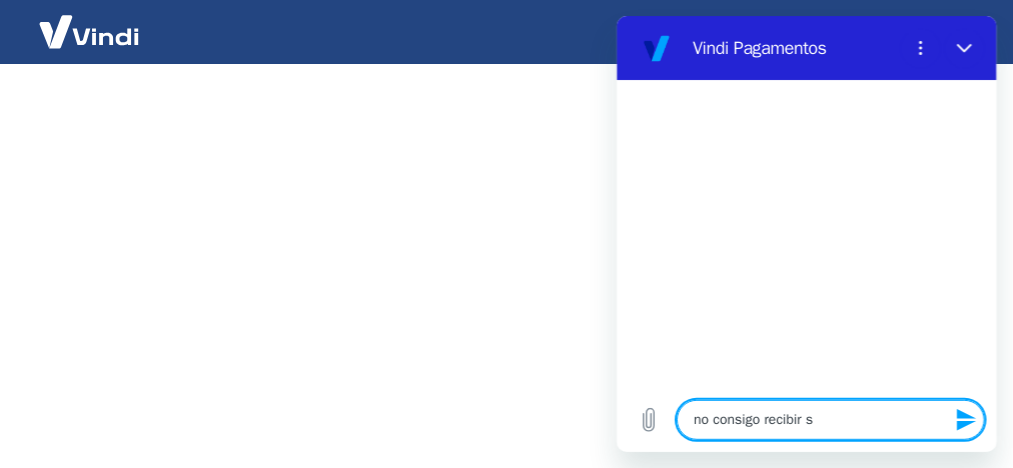 type on "no consigo recibir sm" 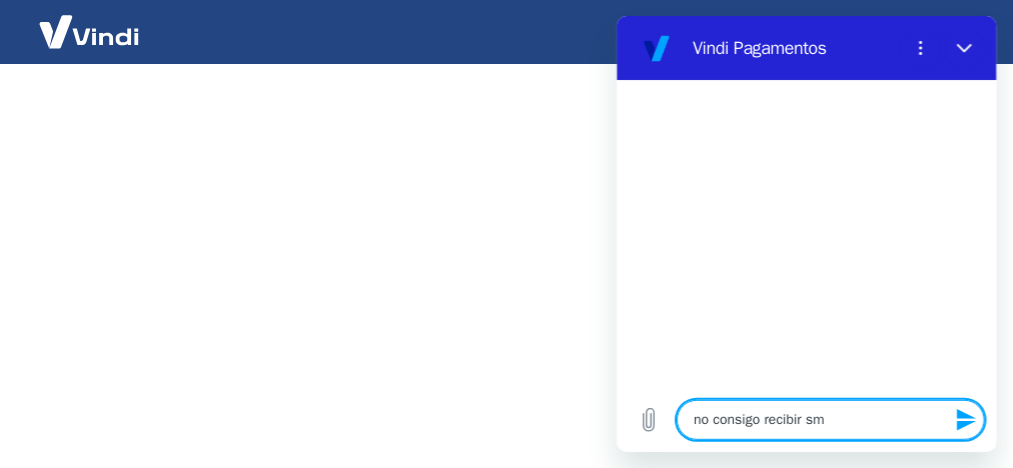 type on "no consigo recibir sms" 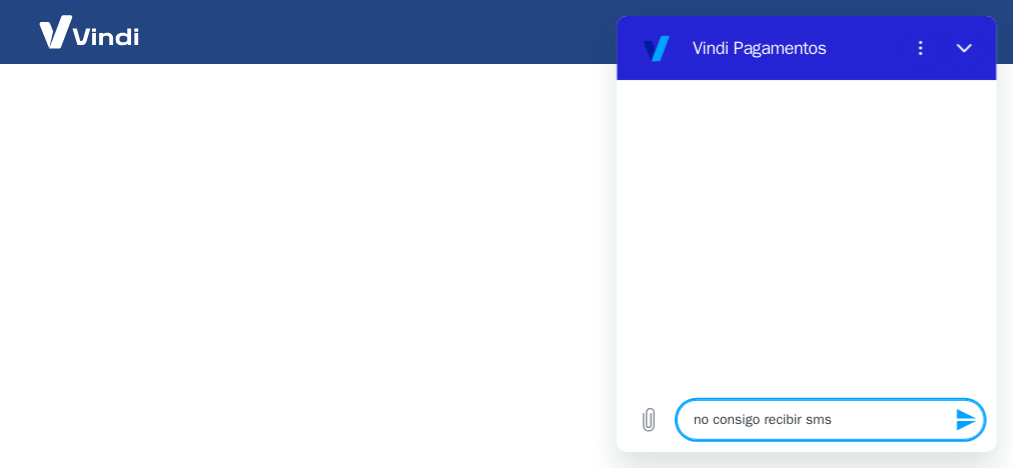 type on "no consigo recibir sms" 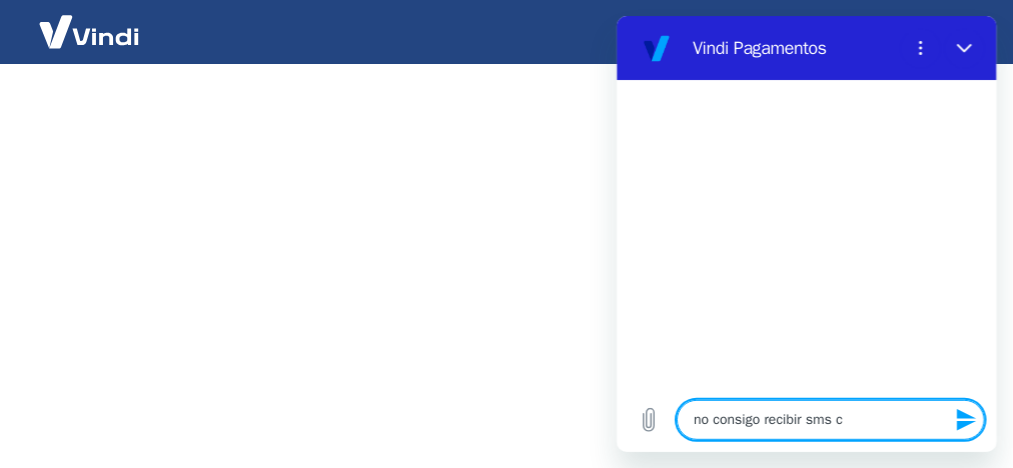 type on "no consigo recibir sms co" 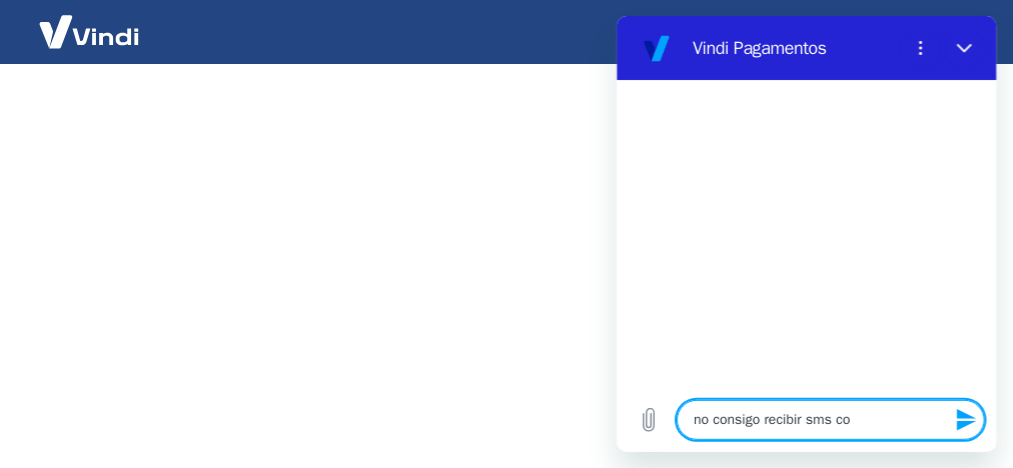 type on "no consigo recibir sms com" 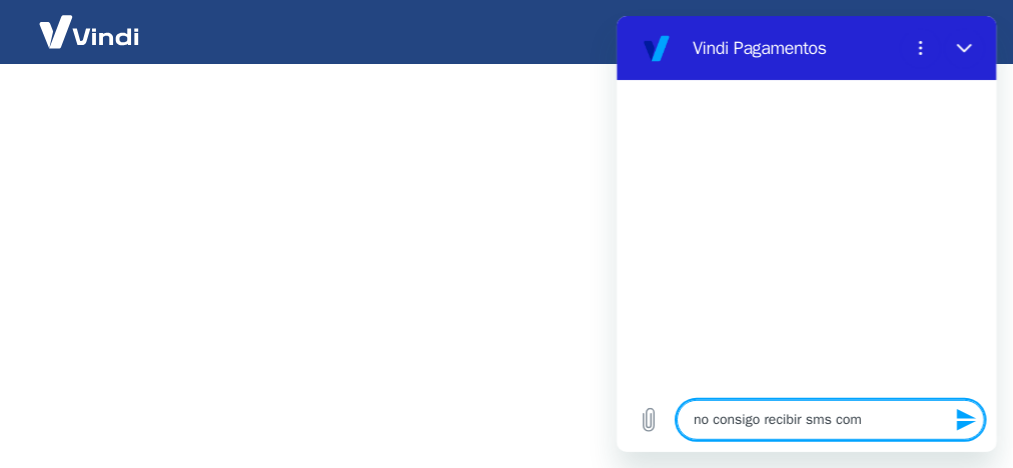 type on "no consigo recibir sms com" 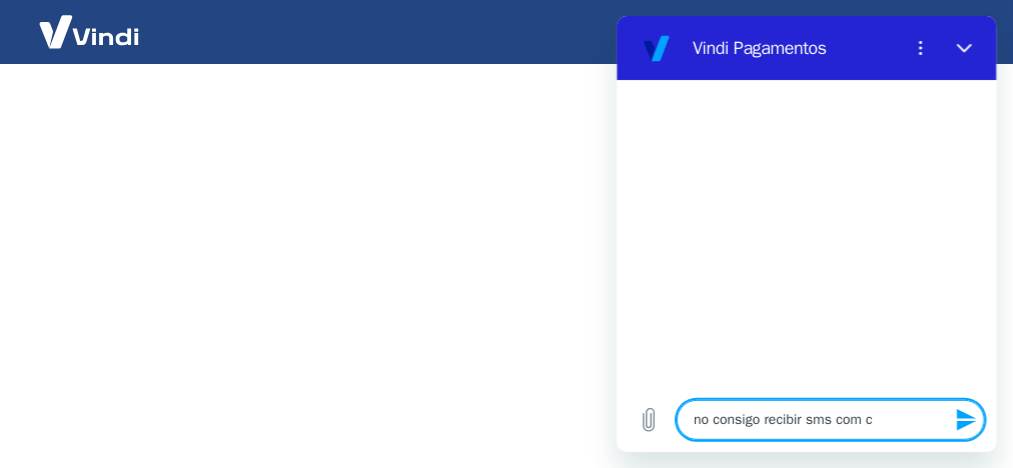 type on "x" 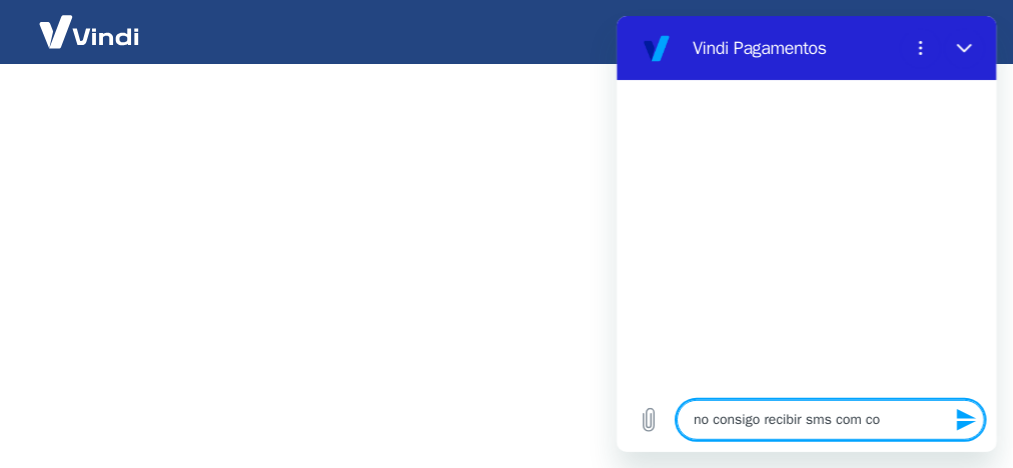 type on "no consigo recibir sms com cod" 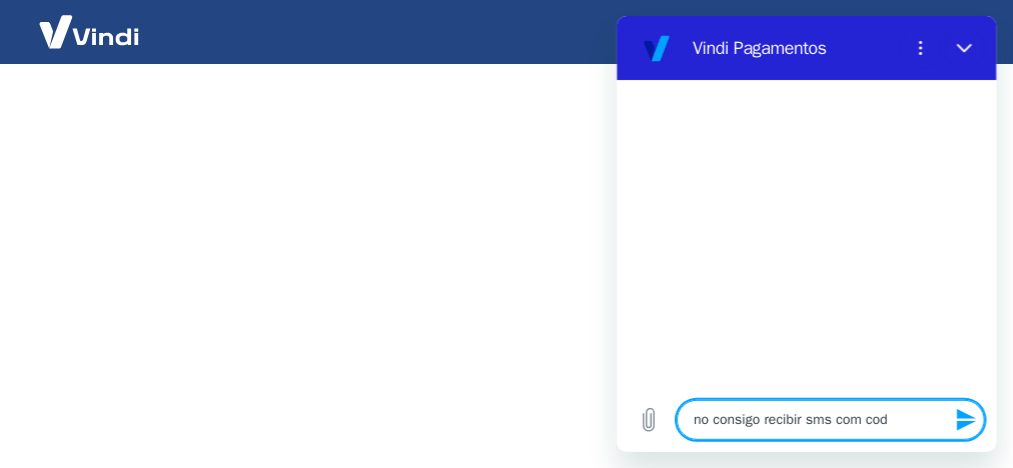 type on "no consigo recibir sms com codi" 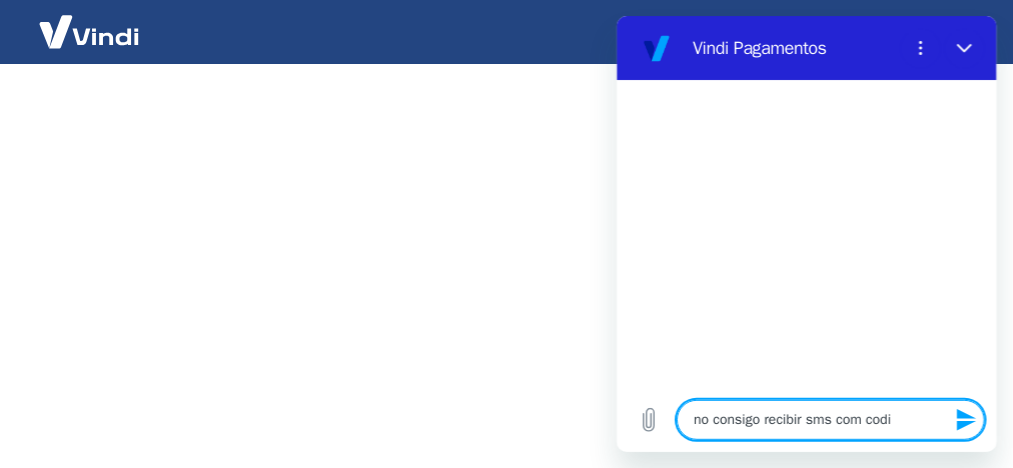 type on "no consigo recibir sms com codig" 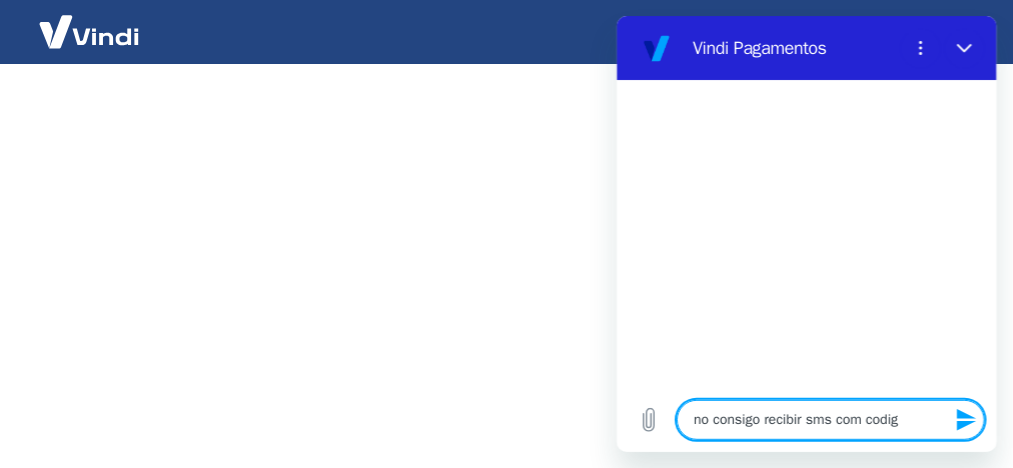 type on "no consigo recibir sms com codigo" 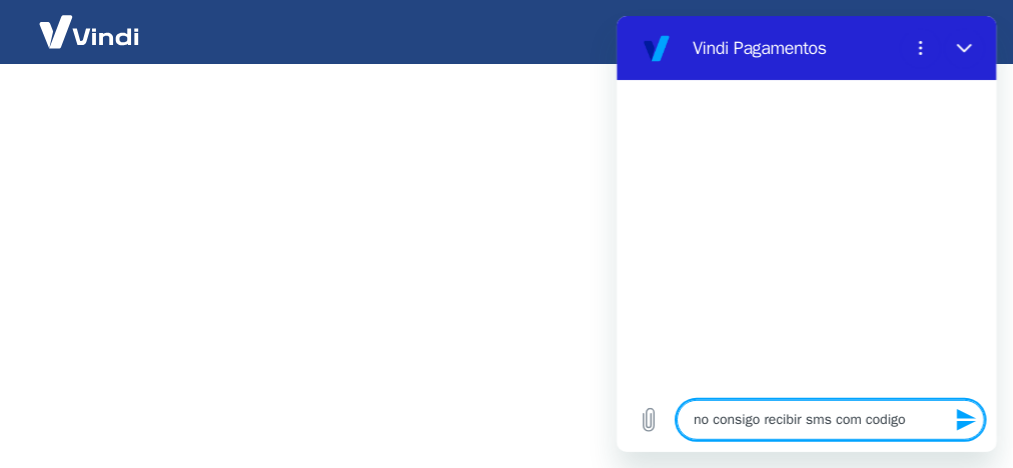 type on "no consigo recibir sms com codigo" 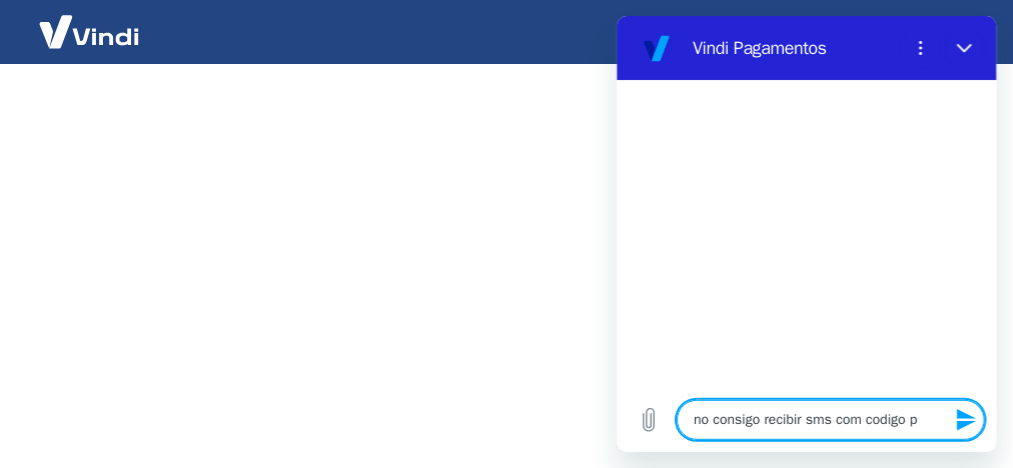 type on "no consigo recibir sms com codigo pa" 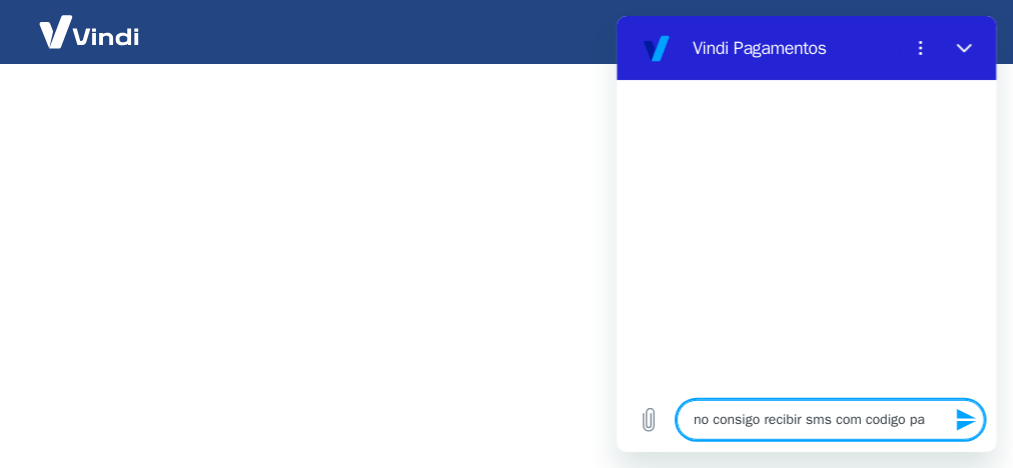 type on "no consigo recibir sms com codigo par" 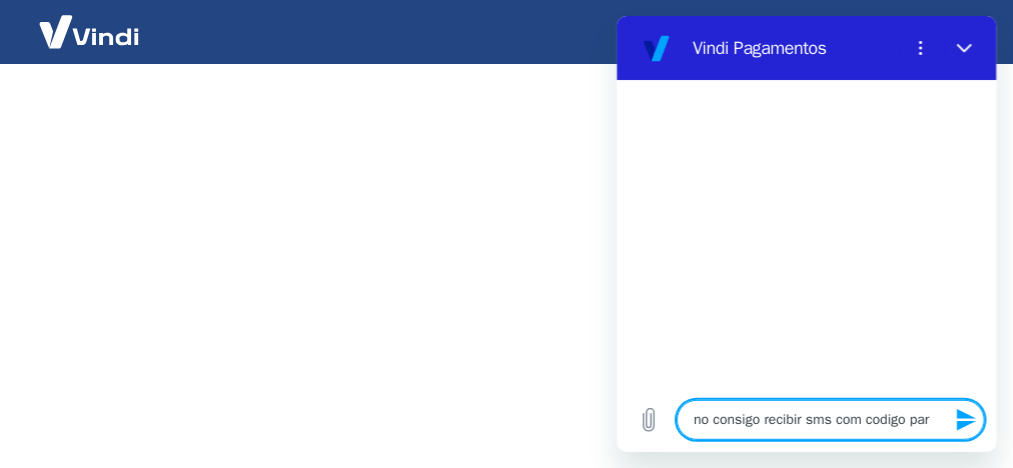 type on "no consigo recibir sms com codigo para" 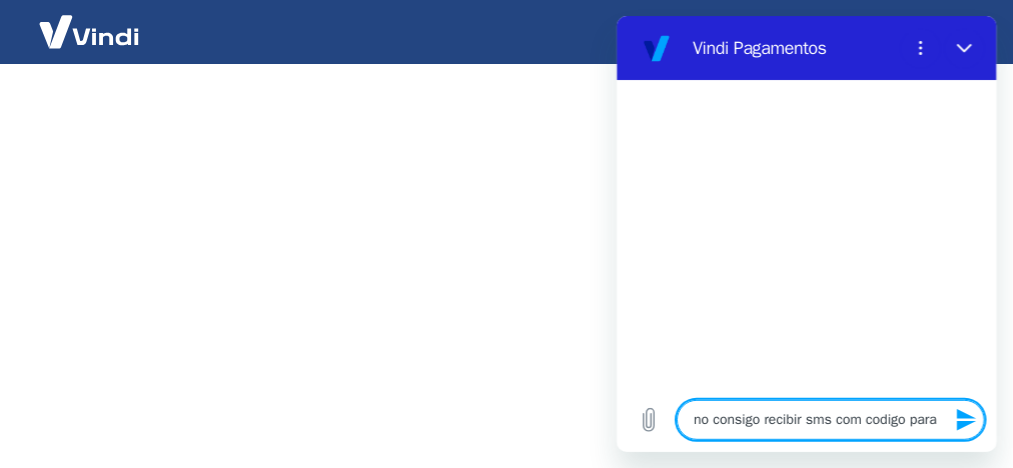 type on "no consigo recibir sms com codigo para" 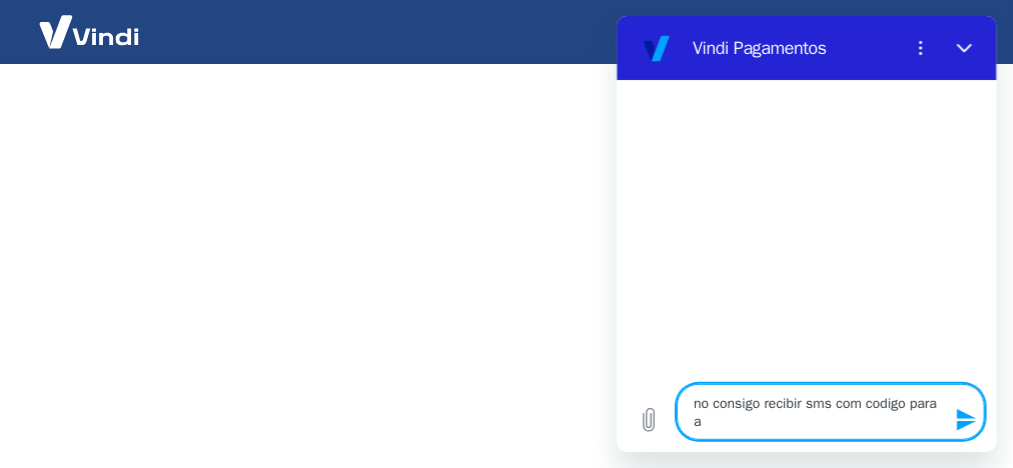 type on "no consigo recibir sms com codigo para au" 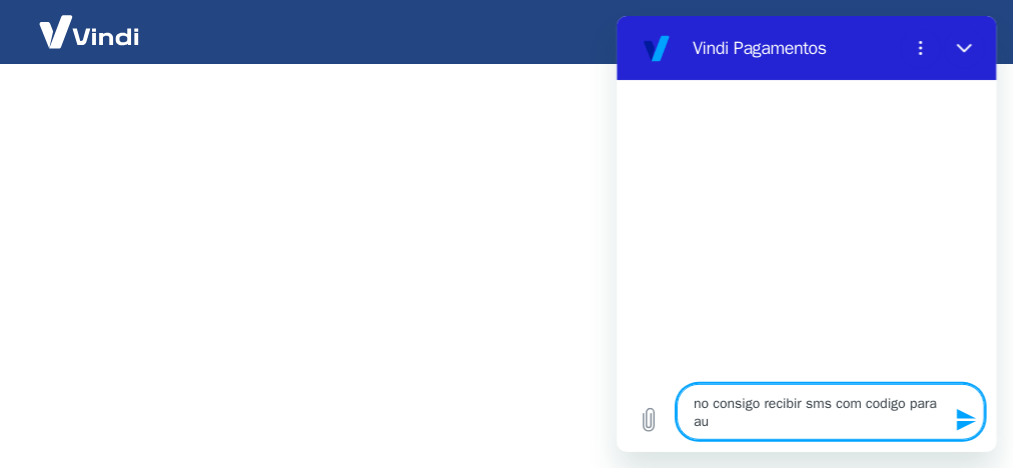 type on "no consigo recibir sms com codigo para aut" 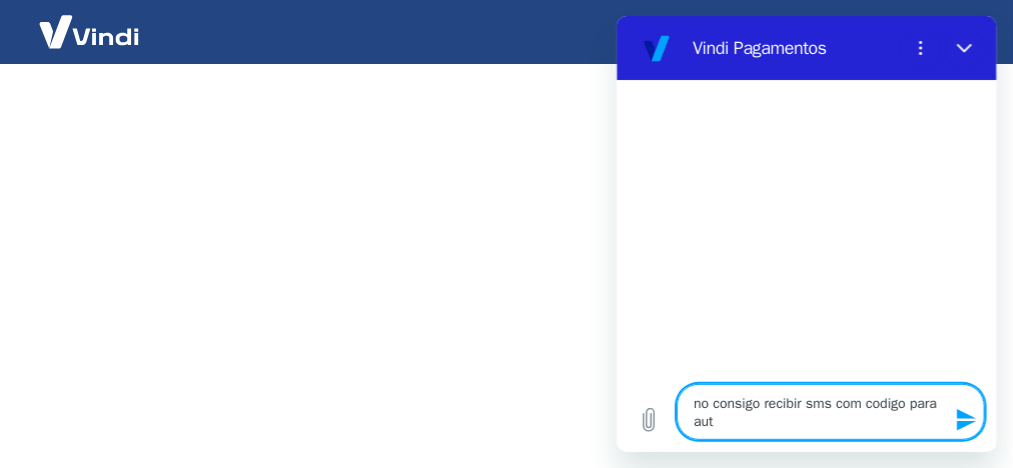 type on "no consigo recibir sms com codigo para aute" 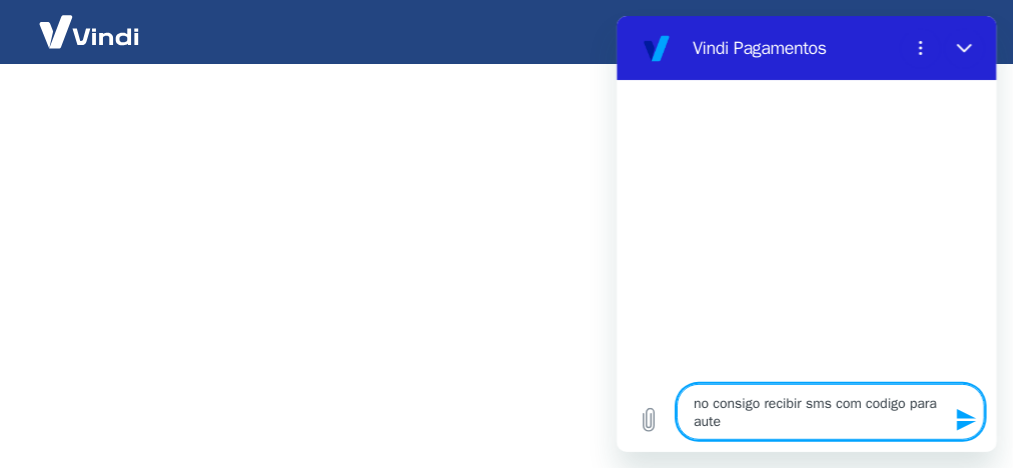 type on "no consigo recibir sms com codigo para auten" 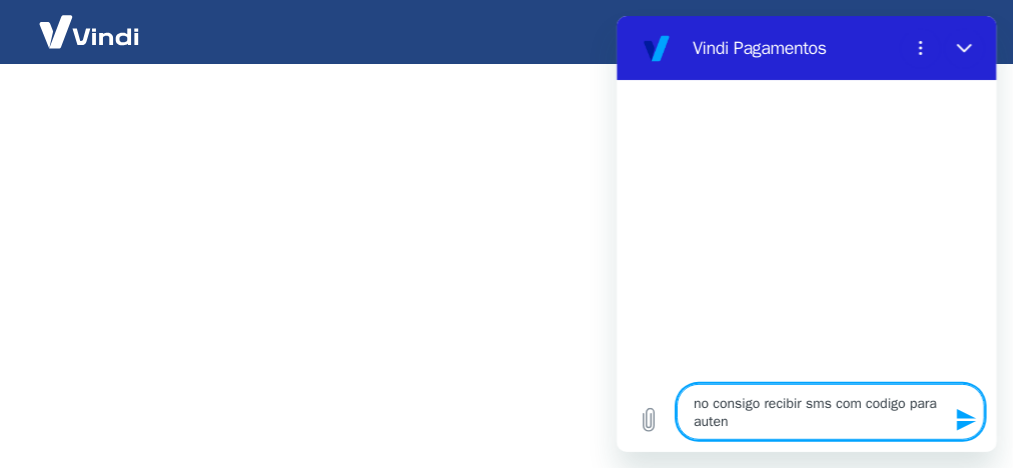 type on "no consigo recibir sms com codigo para autent" 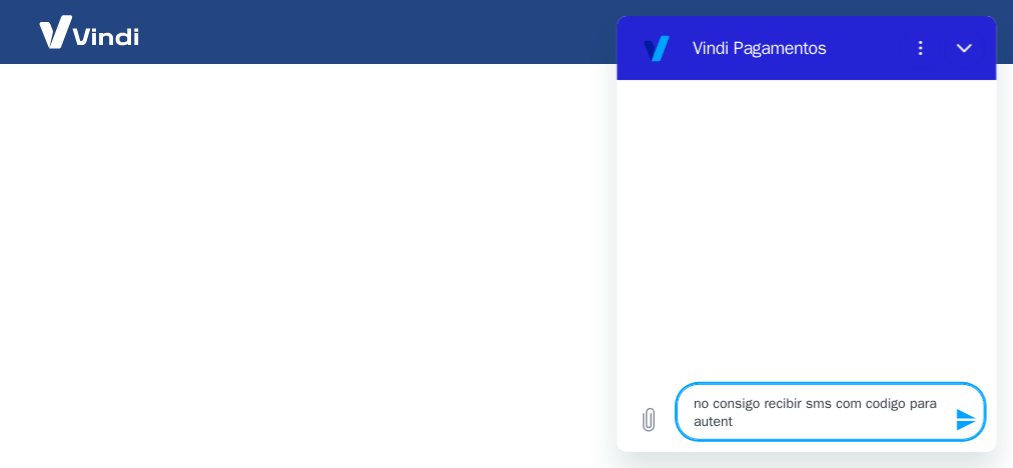type on "x" 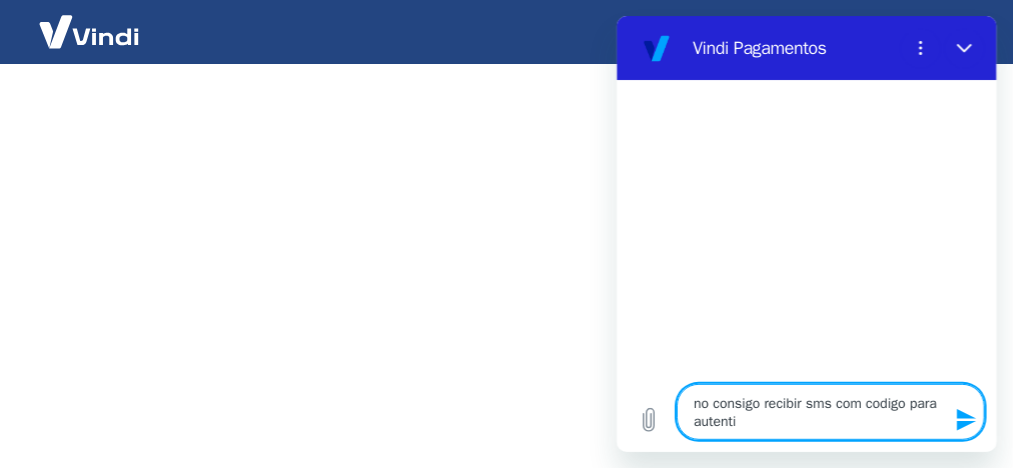 type on "no consigo recibir sms com codigo para autentic" 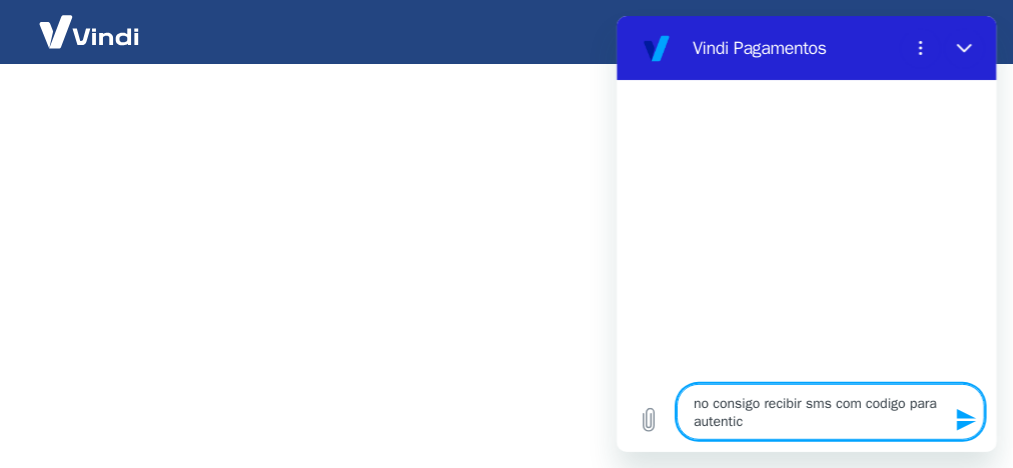 type on "no consigo recibir sms com codigo para autentica" 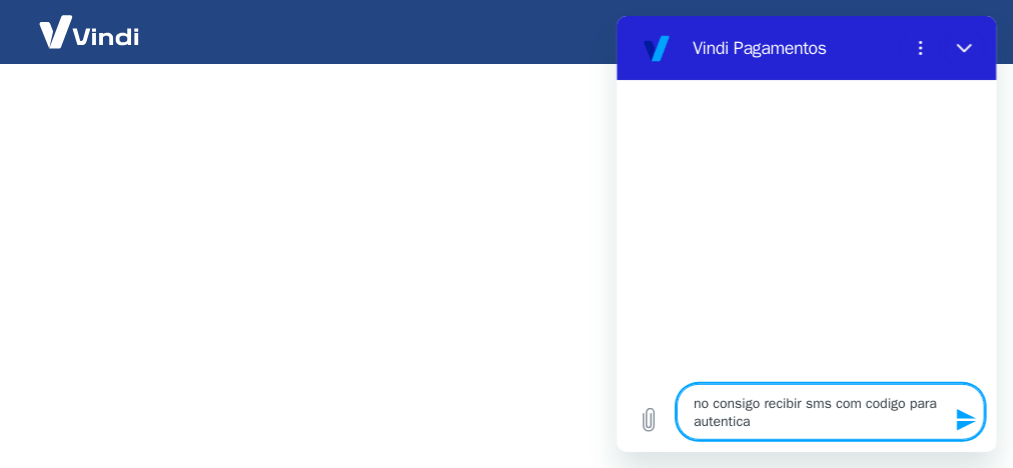 type on "no consigo recibir sms com codigo para autenticar" 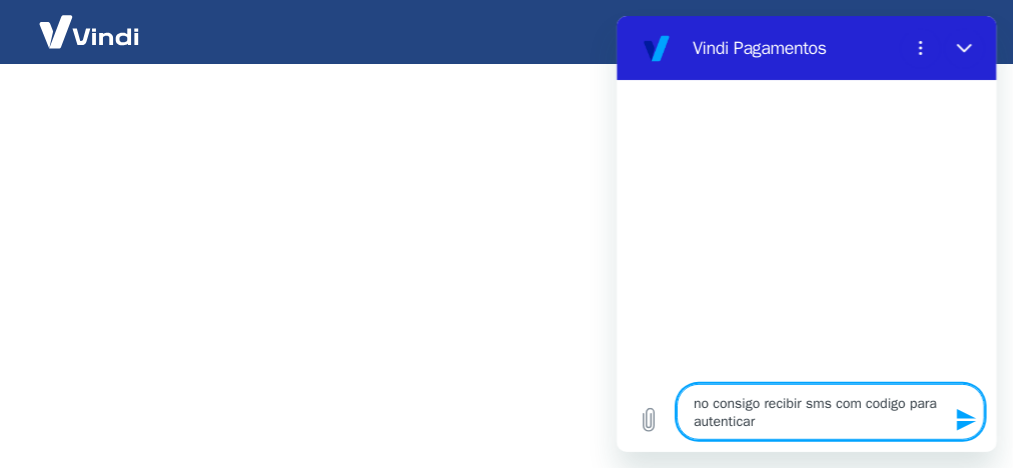 type on "no consigo recibir sms com codigo para autenticar" 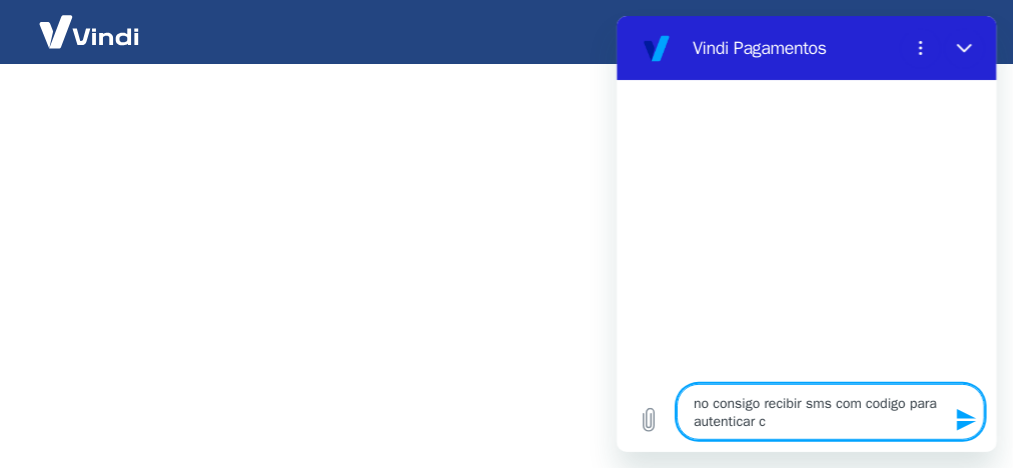 type on "no consigo recibir sms com codigo para autenticar ce" 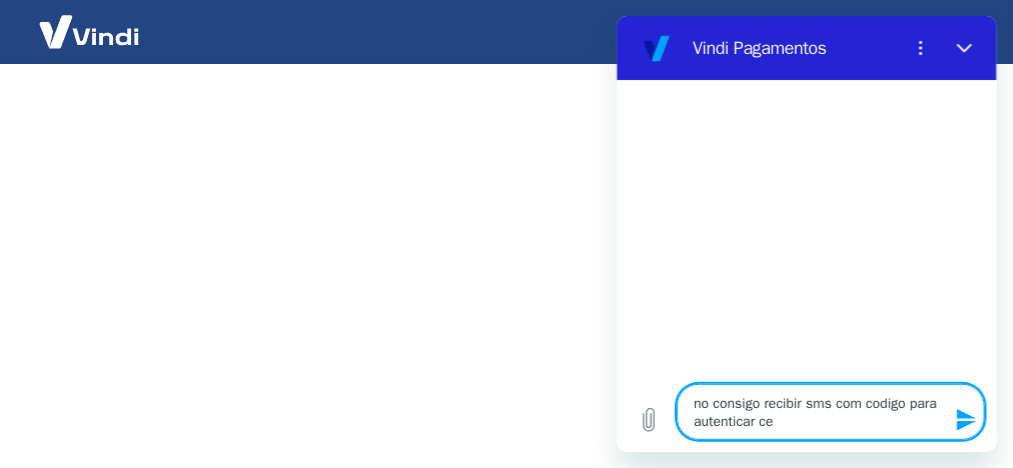type on "no consigo recibir sms com codigo para autenticar cel" 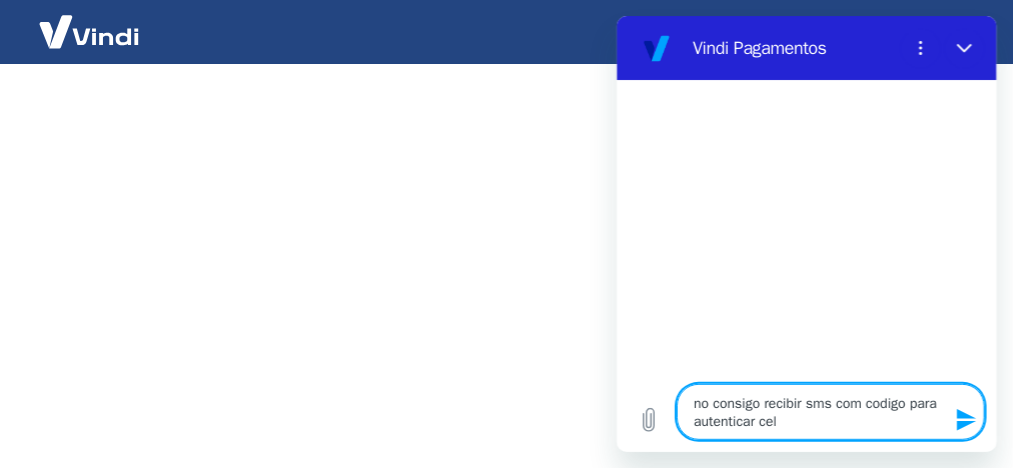 type on "no consigo recibir sms com codigo para autenticar celu" 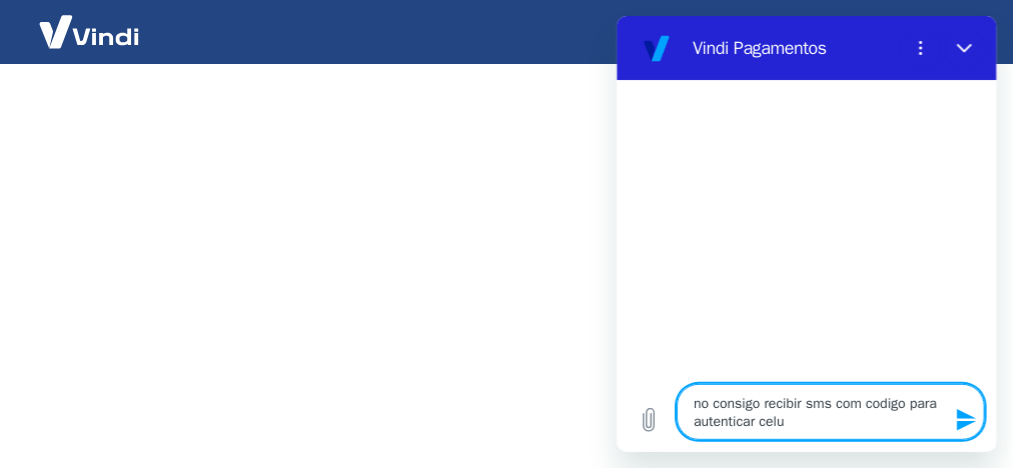 type on "no consigo recibir sms com codigo para autenticar celul" 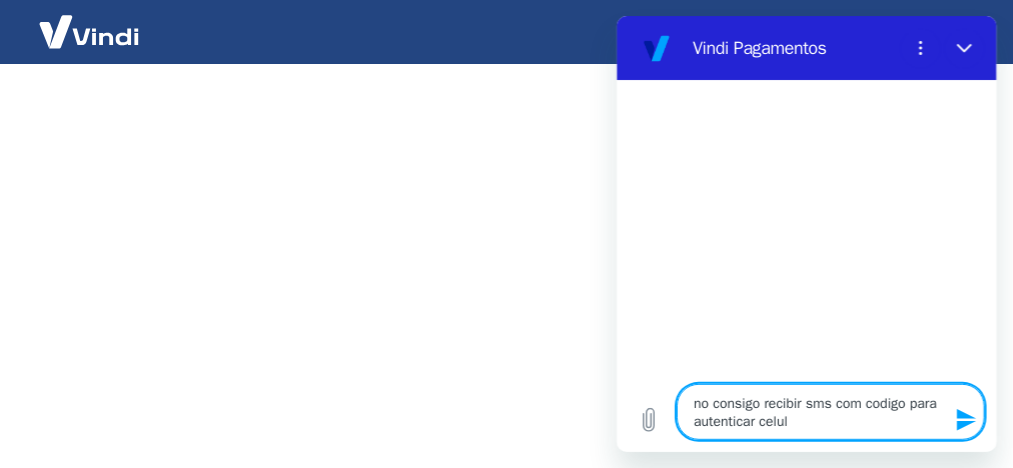 type on "no consigo recibir sms com codigo para autenticar celula" 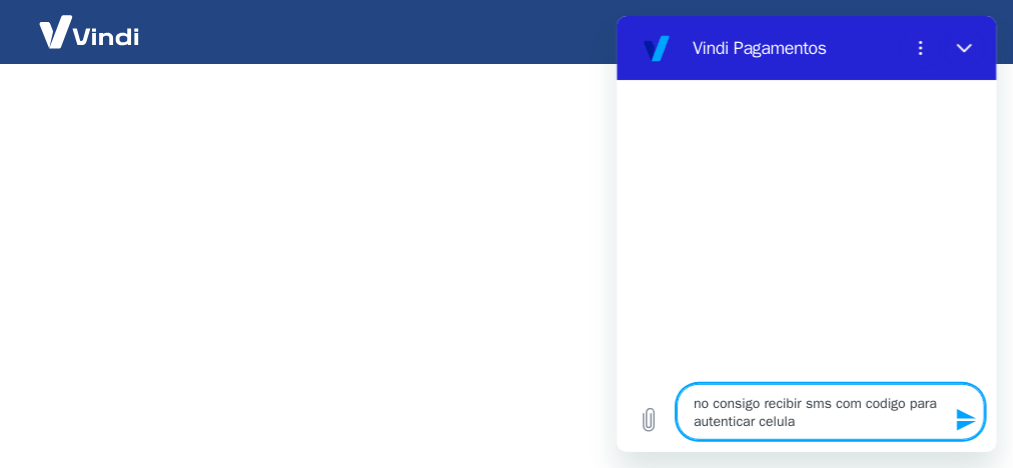type on "no consigo recibir sms com codigo para autenticar celular" 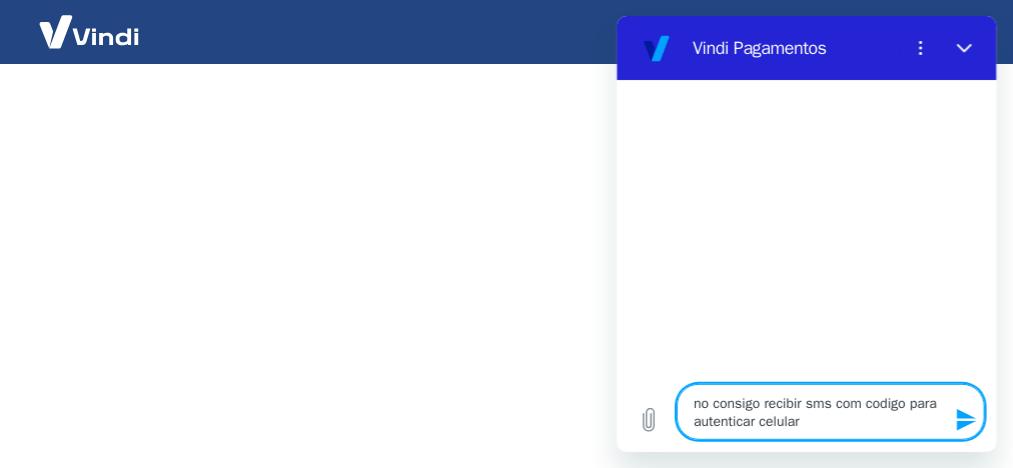 type on "x" 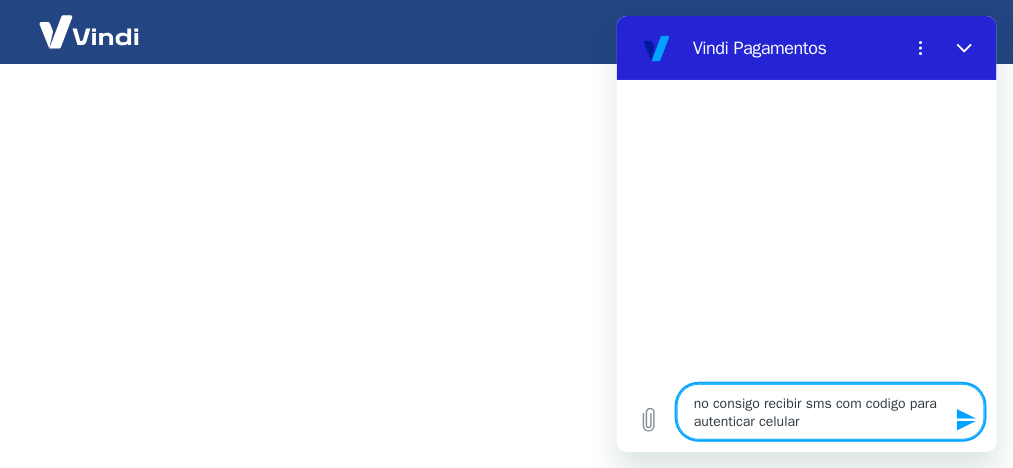 type 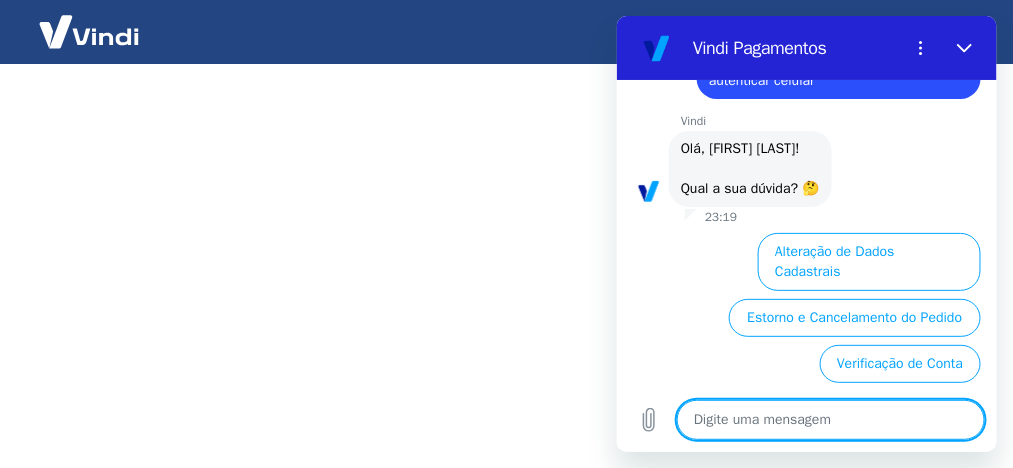 scroll, scrollTop: 280, scrollLeft: 0, axis: vertical 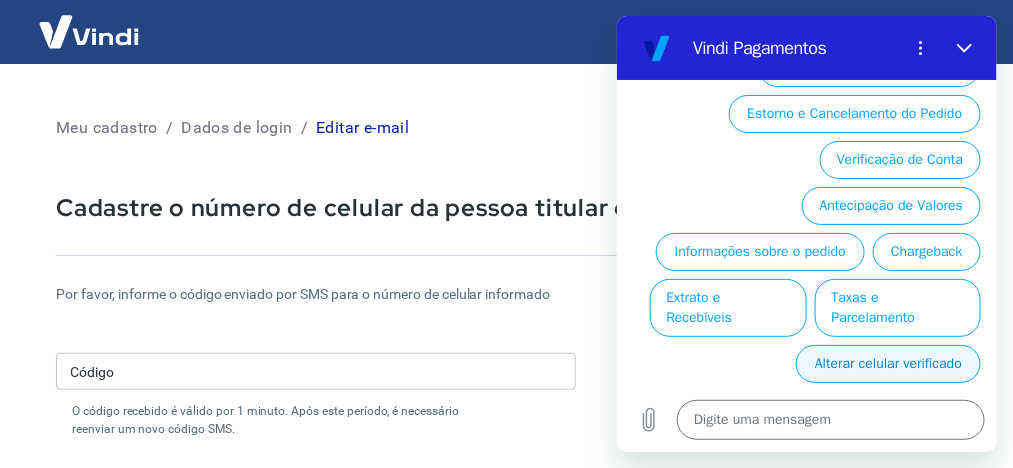 click on "Alterar celular verificado" at bounding box center [887, 363] 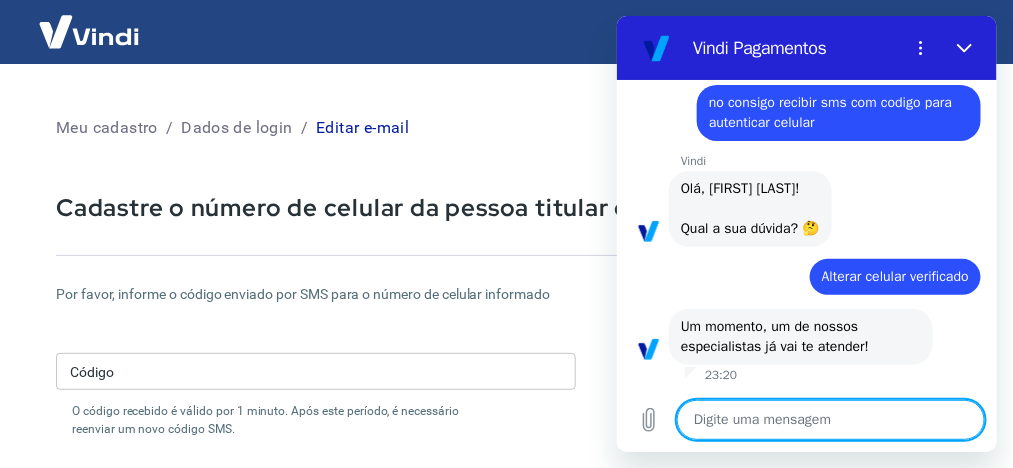 scroll, scrollTop: 34, scrollLeft: 0, axis: vertical 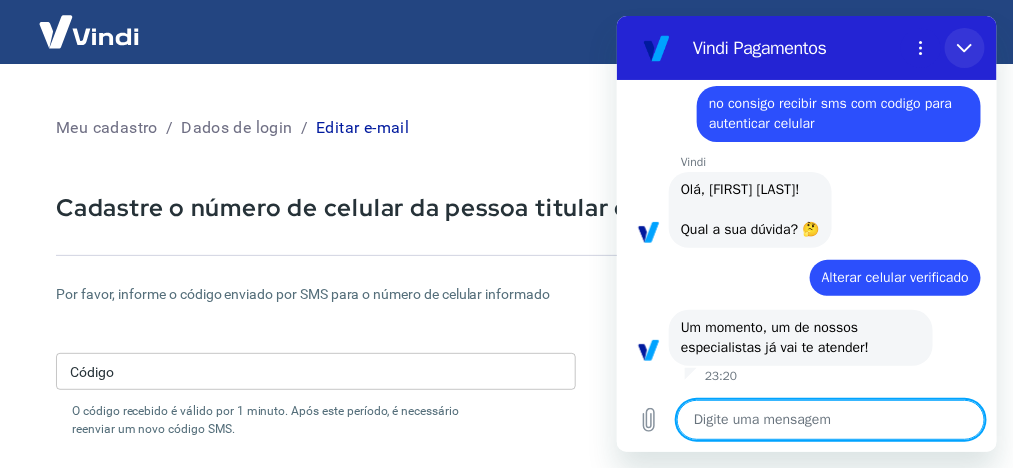 click at bounding box center [964, 47] 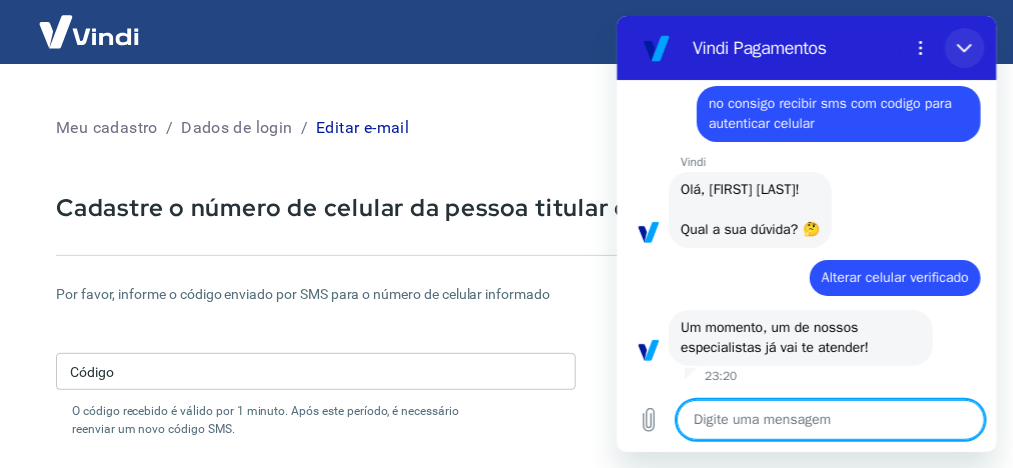 type on "x" 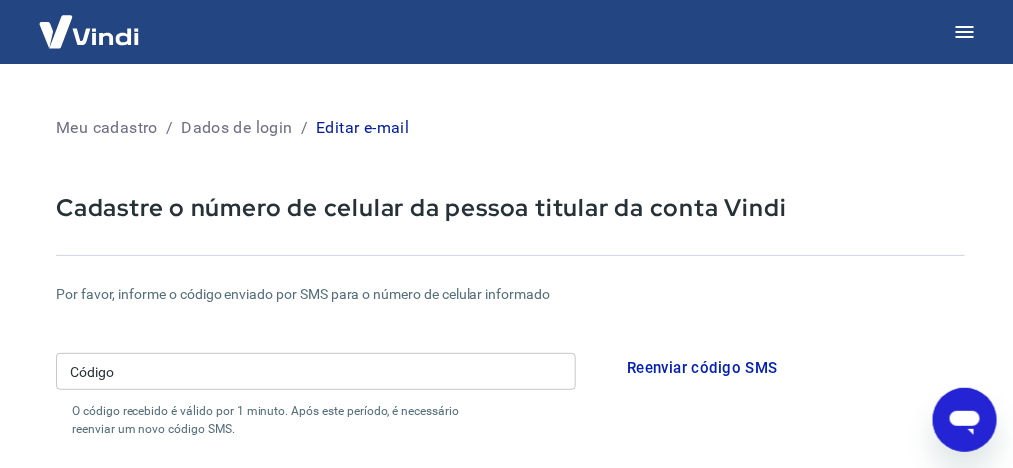 scroll, scrollTop: 36, scrollLeft: 0, axis: vertical 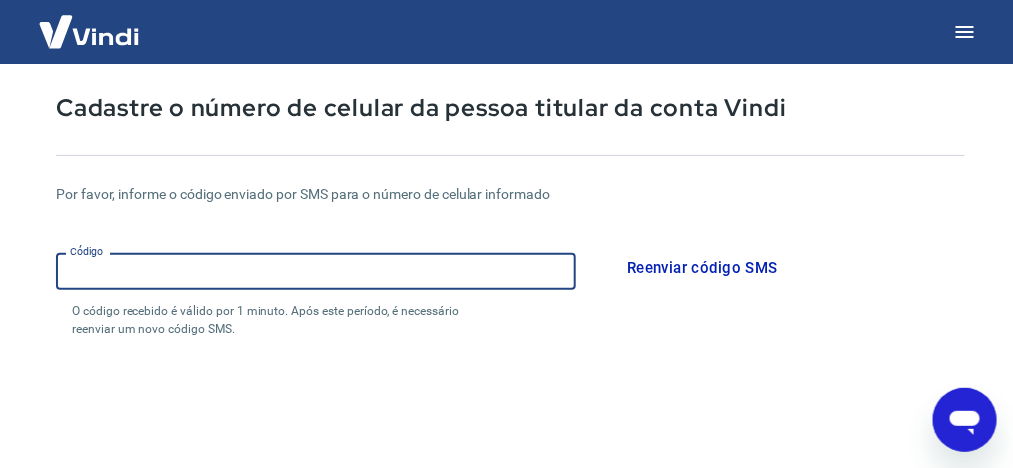 click on "Código" at bounding box center [316, 271] 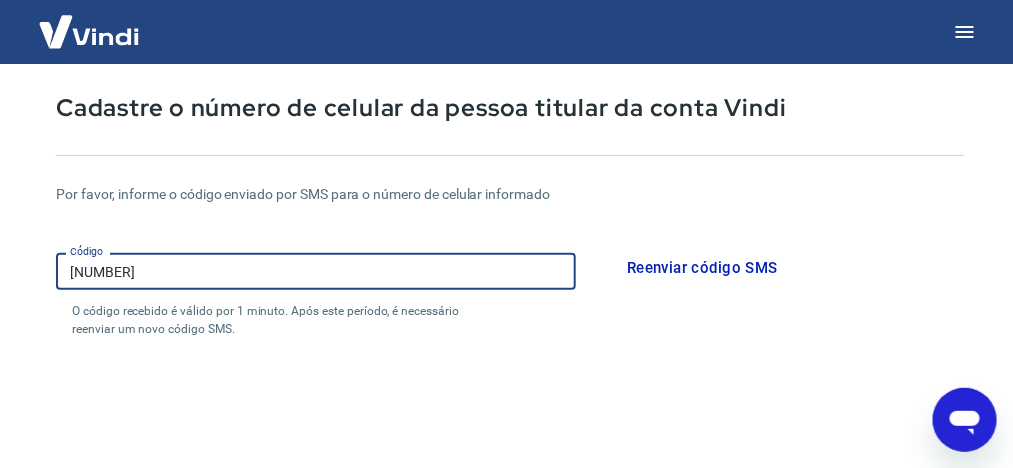 type on "[PHONE]" 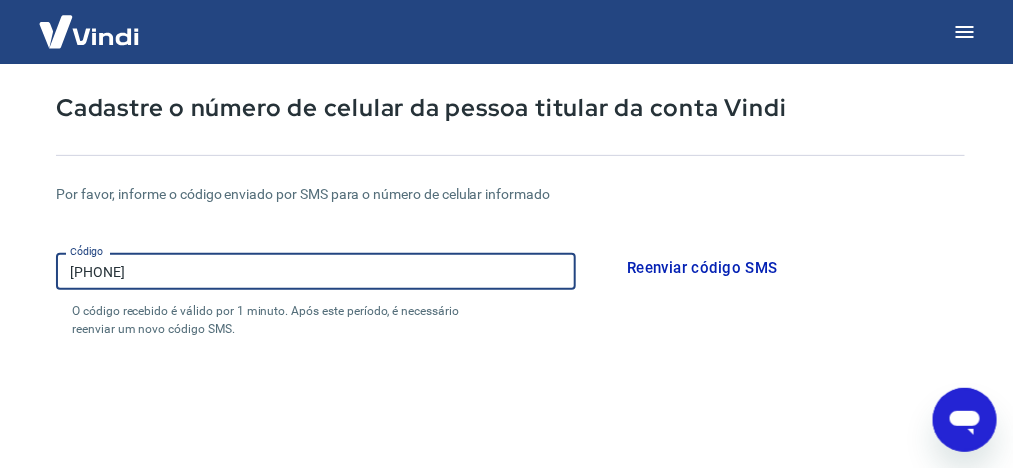 type on "x" 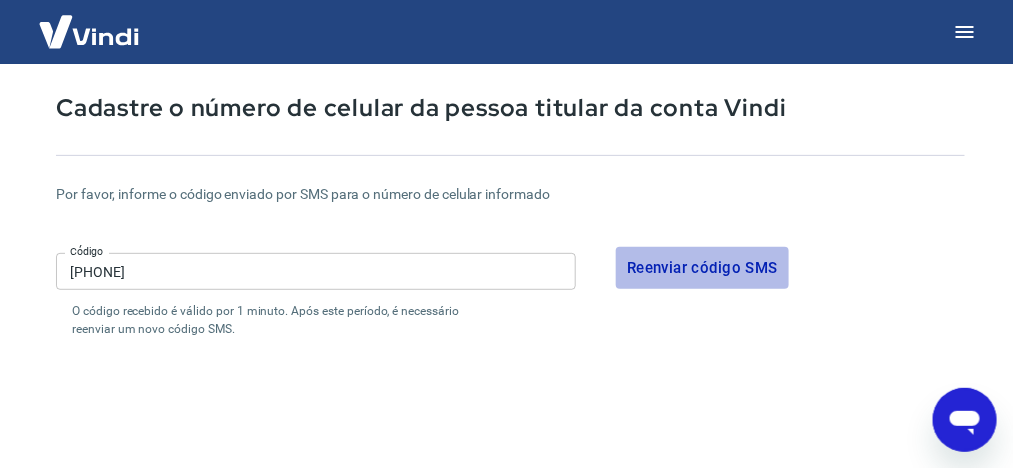 click on "Reenviar código SMS" at bounding box center (702, 268) 